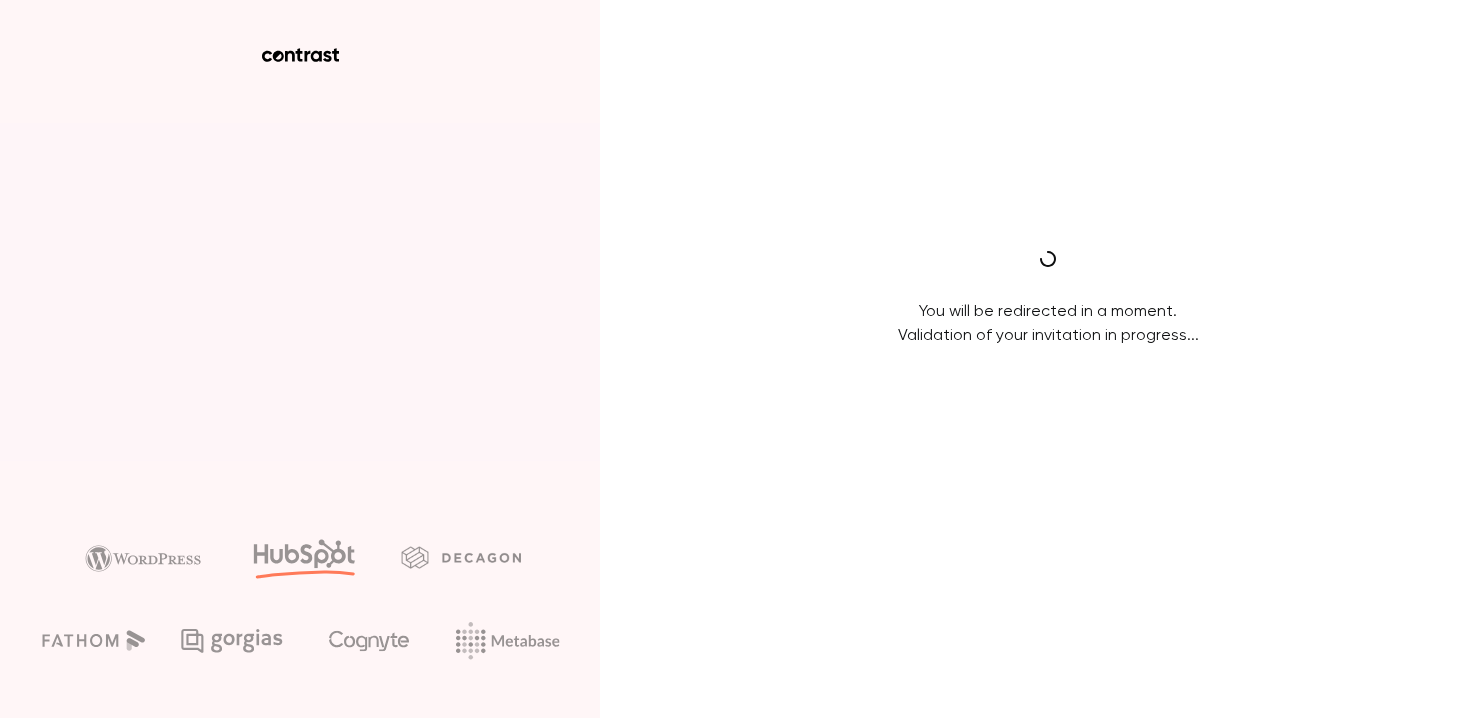 scroll, scrollTop: 0, scrollLeft: 0, axis: both 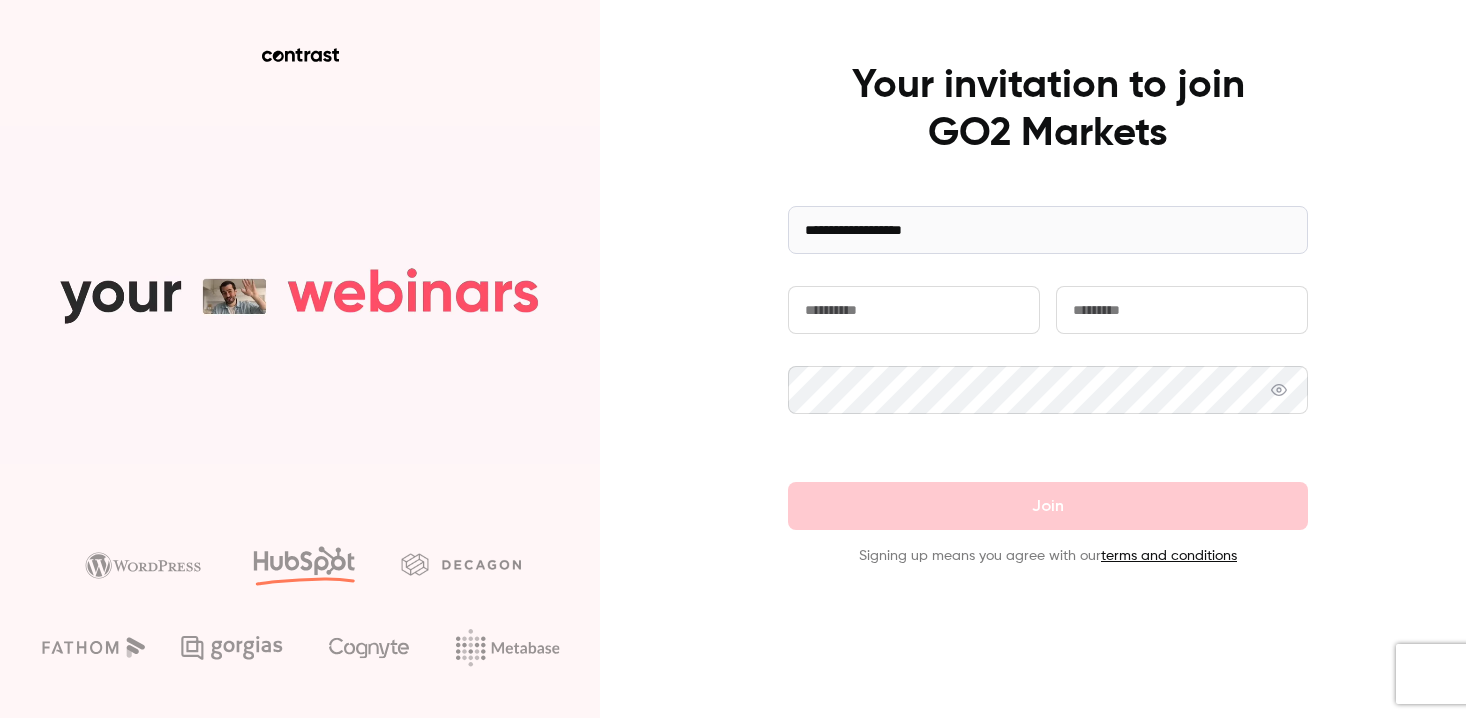 click at bounding box center (914, 310) 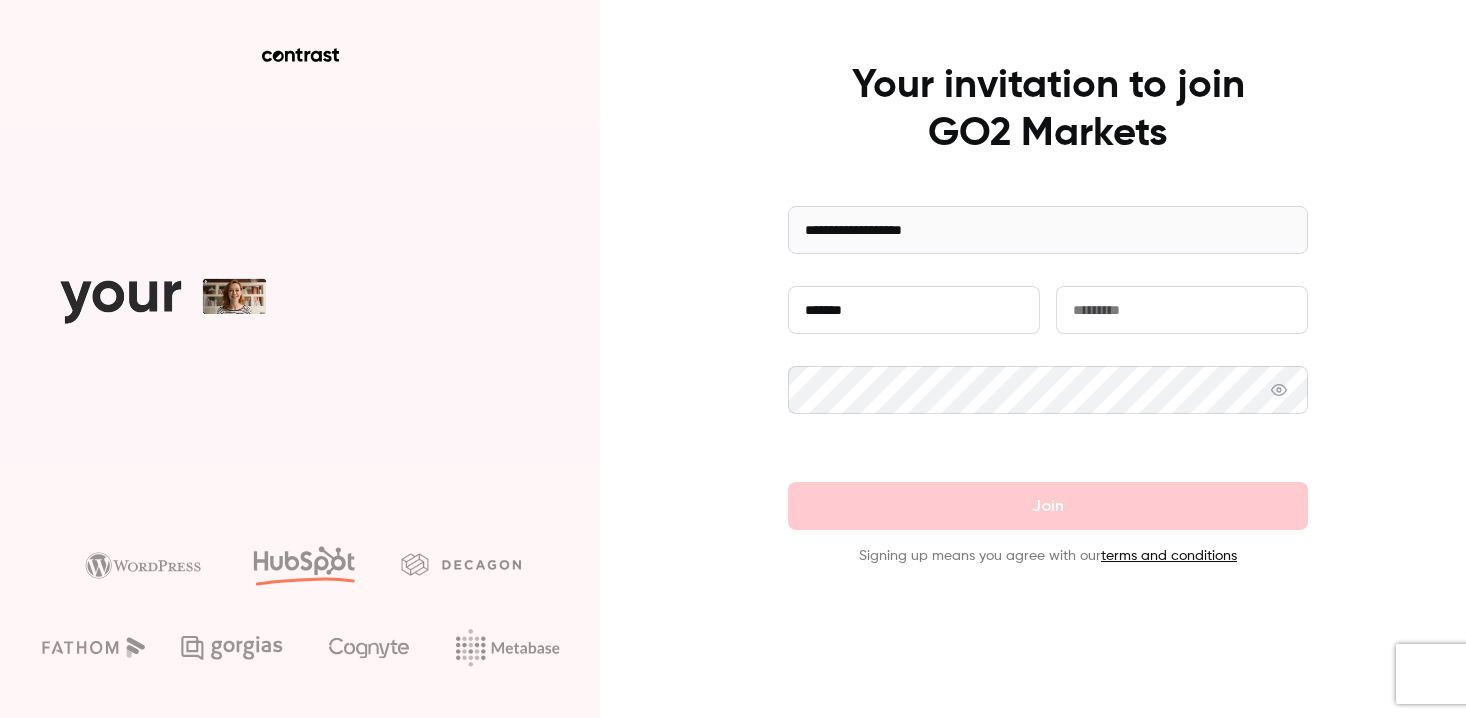 type on "*******" 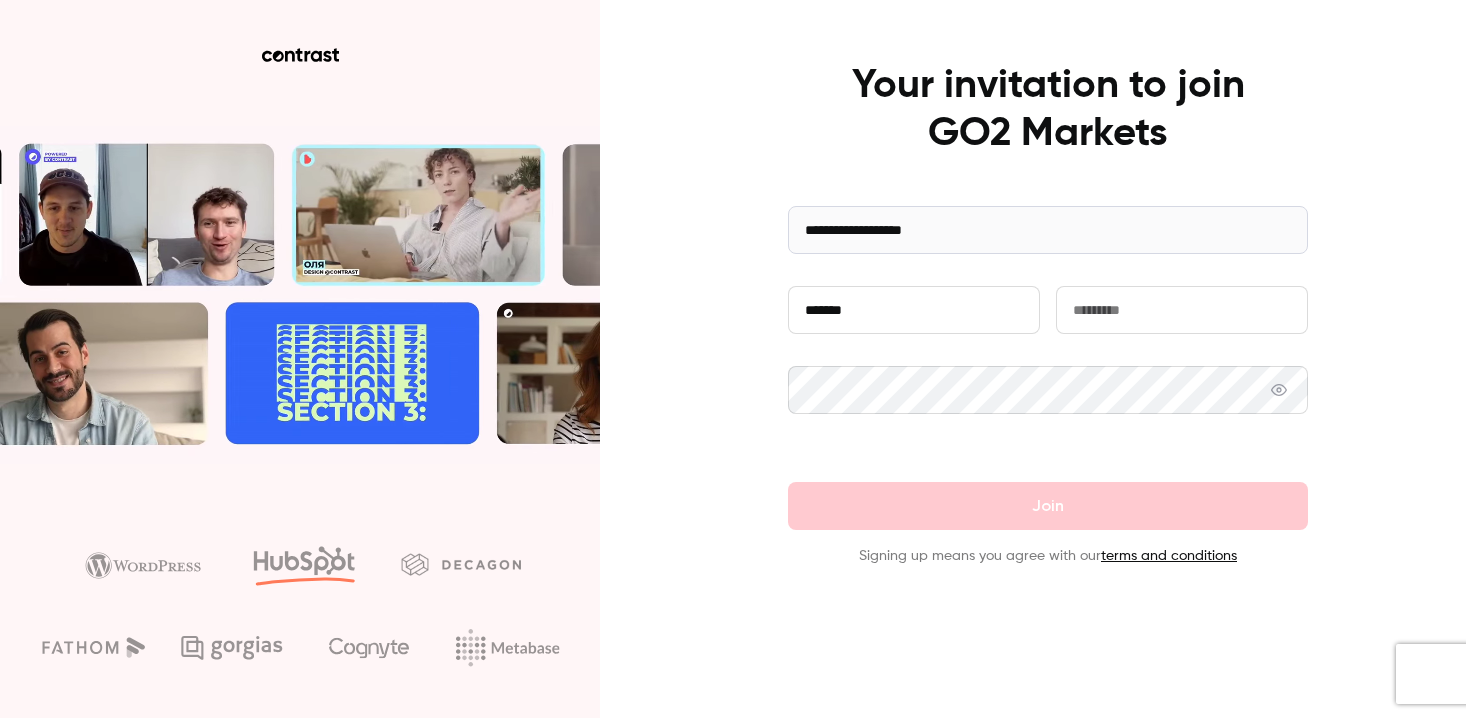 click at bounding box center [1182, 310] 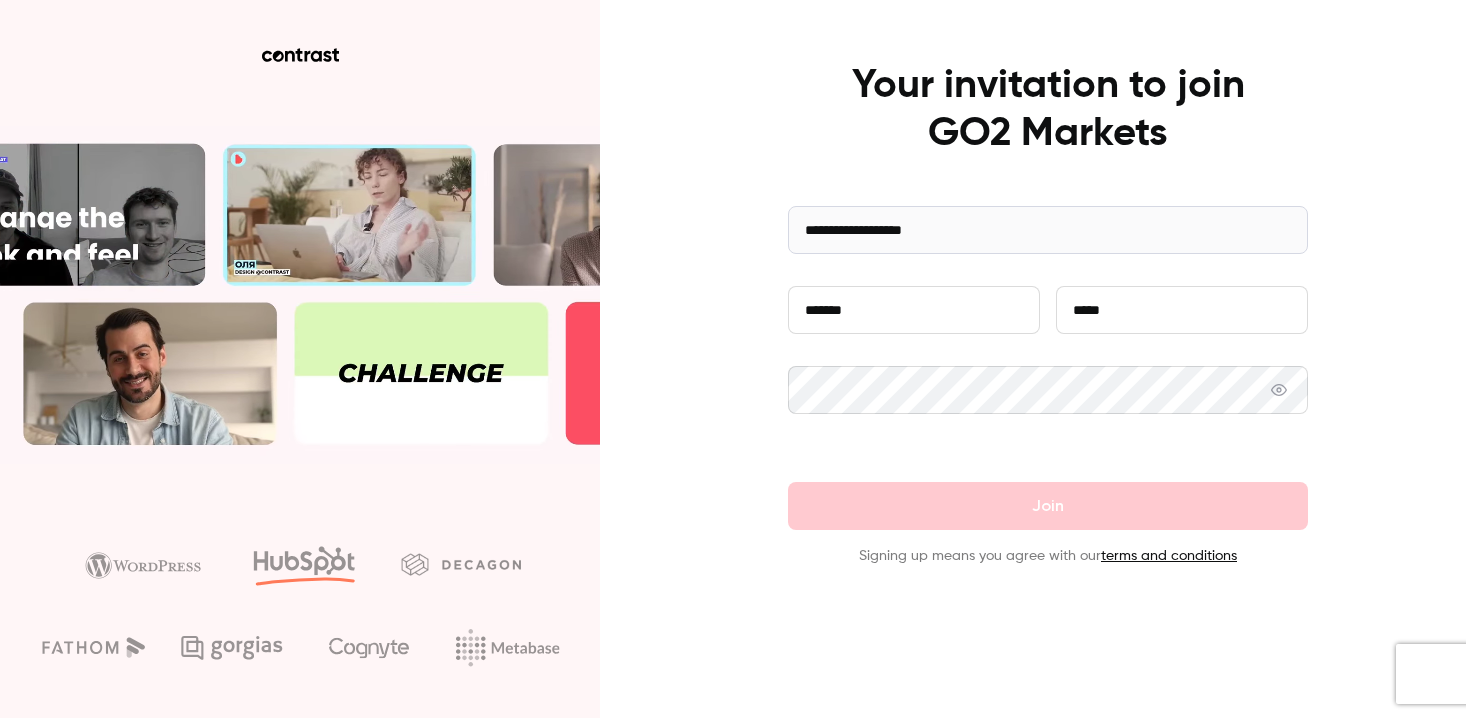 type on "*****" 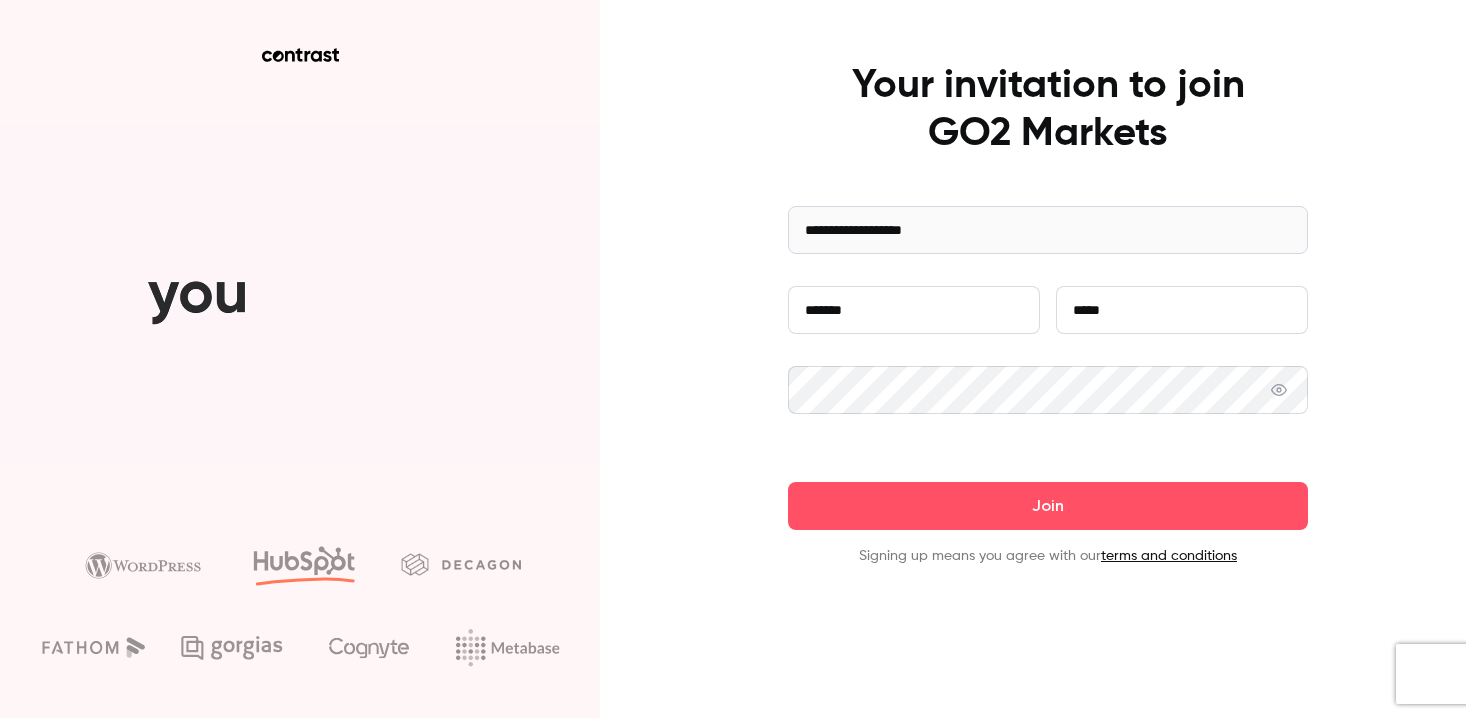 click 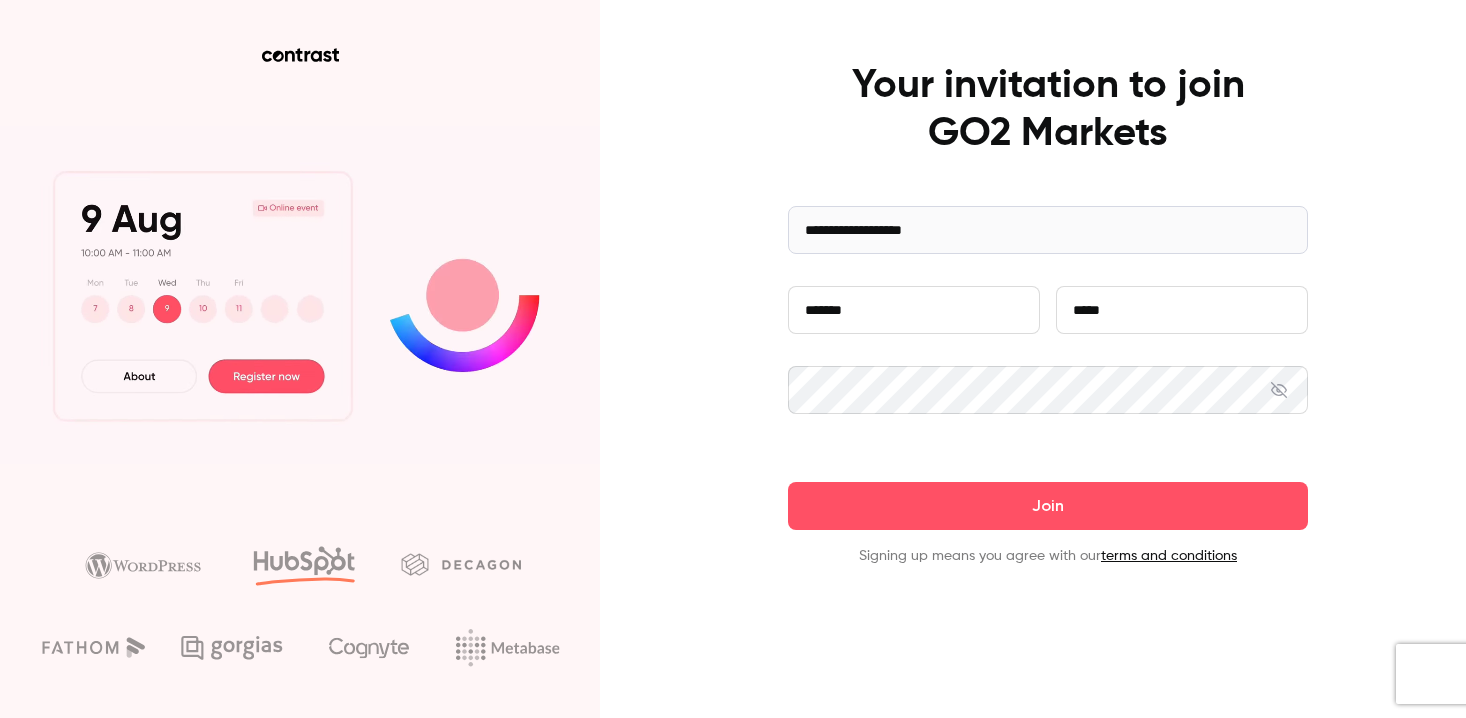 click 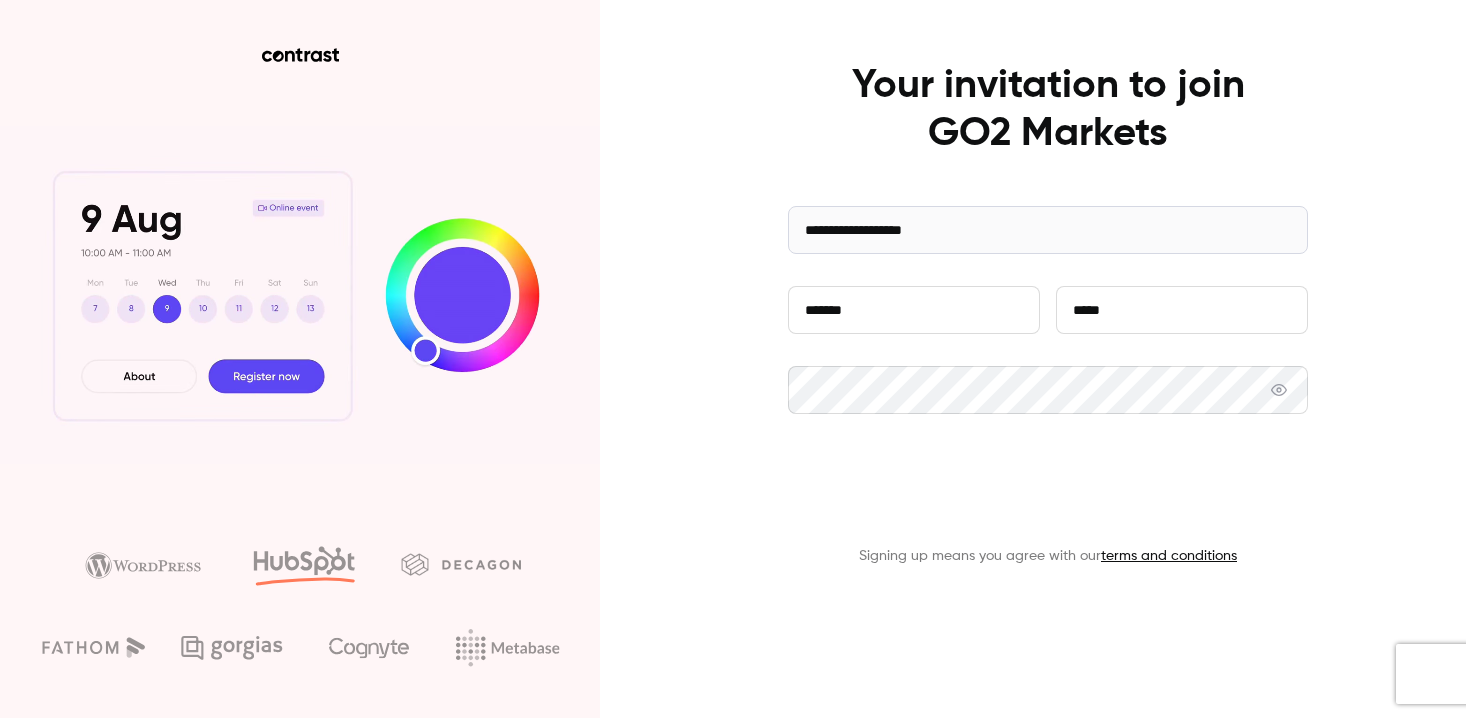 click on "Join" at bounding box center [1048, 506] 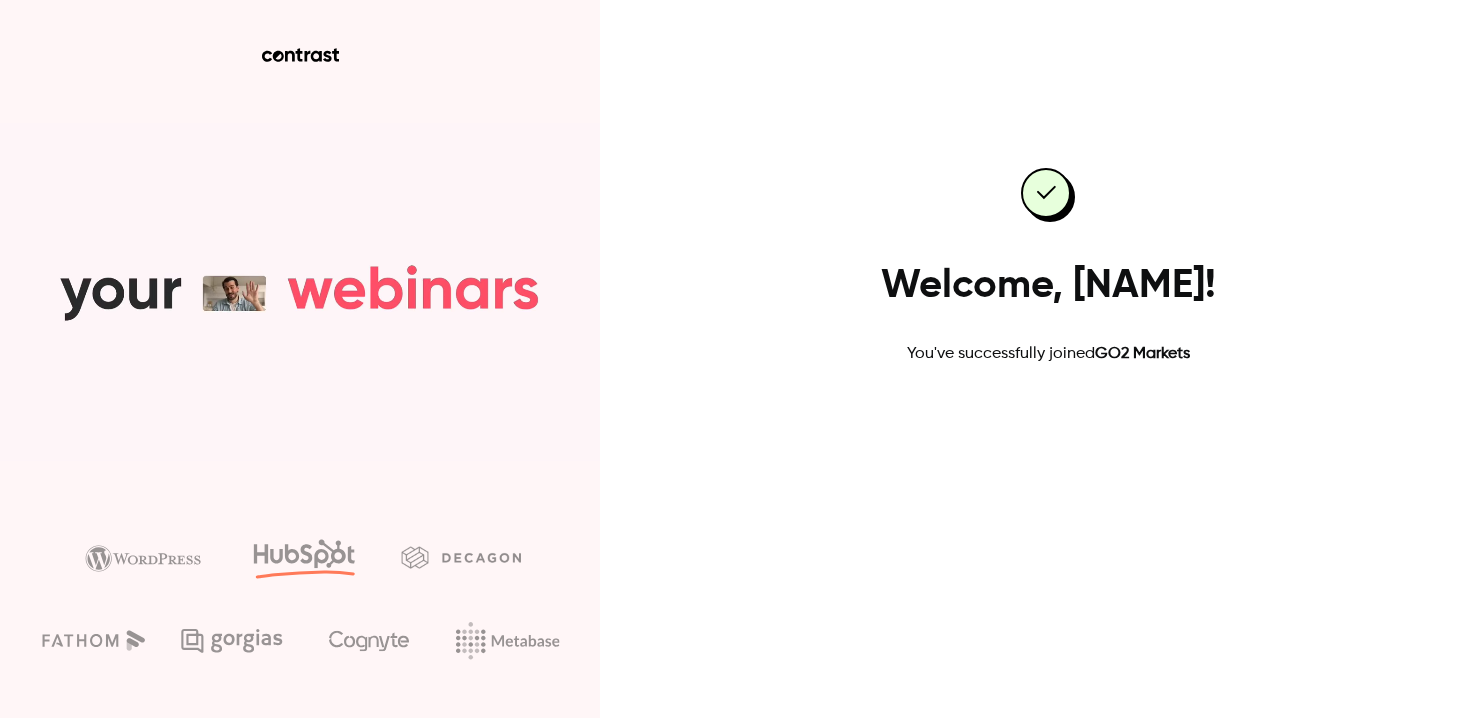 click on "Go to dashboard" at bounding box center (1048, 430) 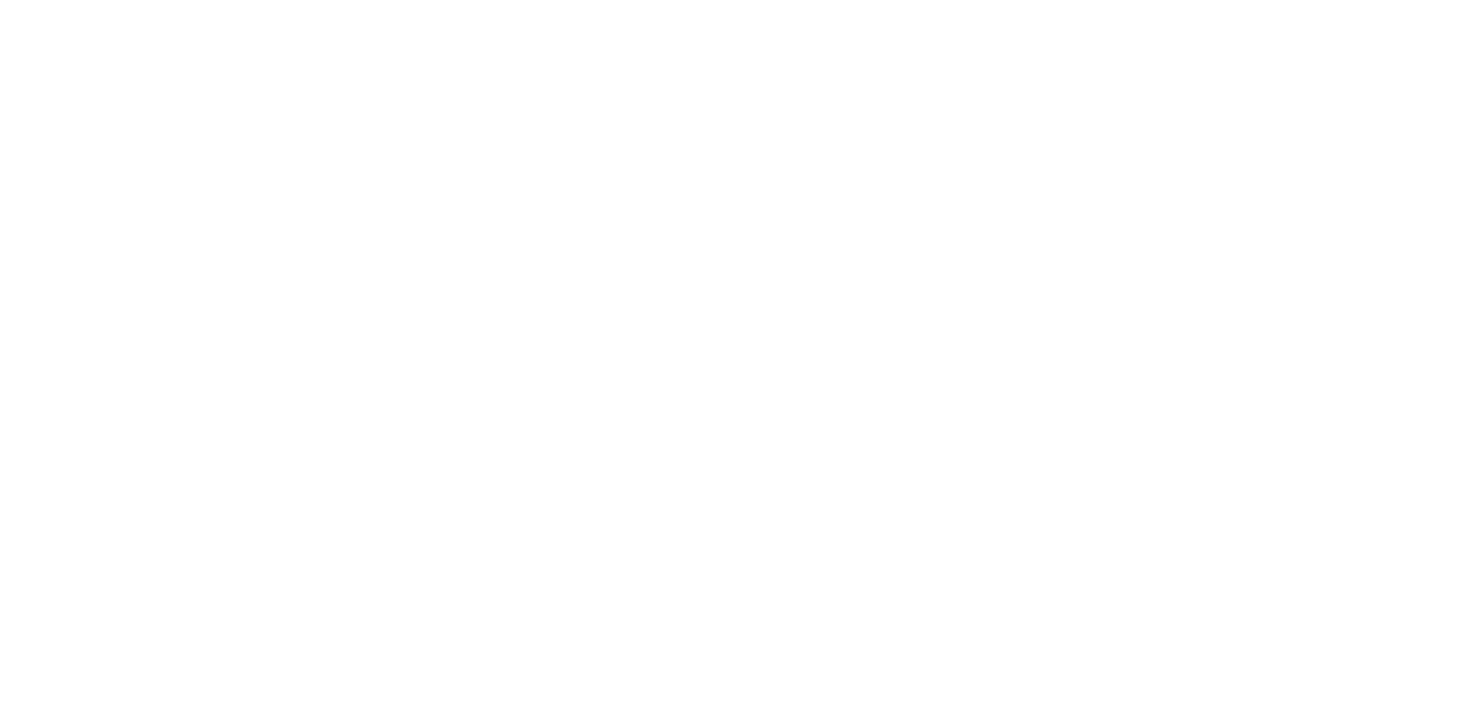 scroll, scrollTop: 0, scrollLeft: 0, axis: both 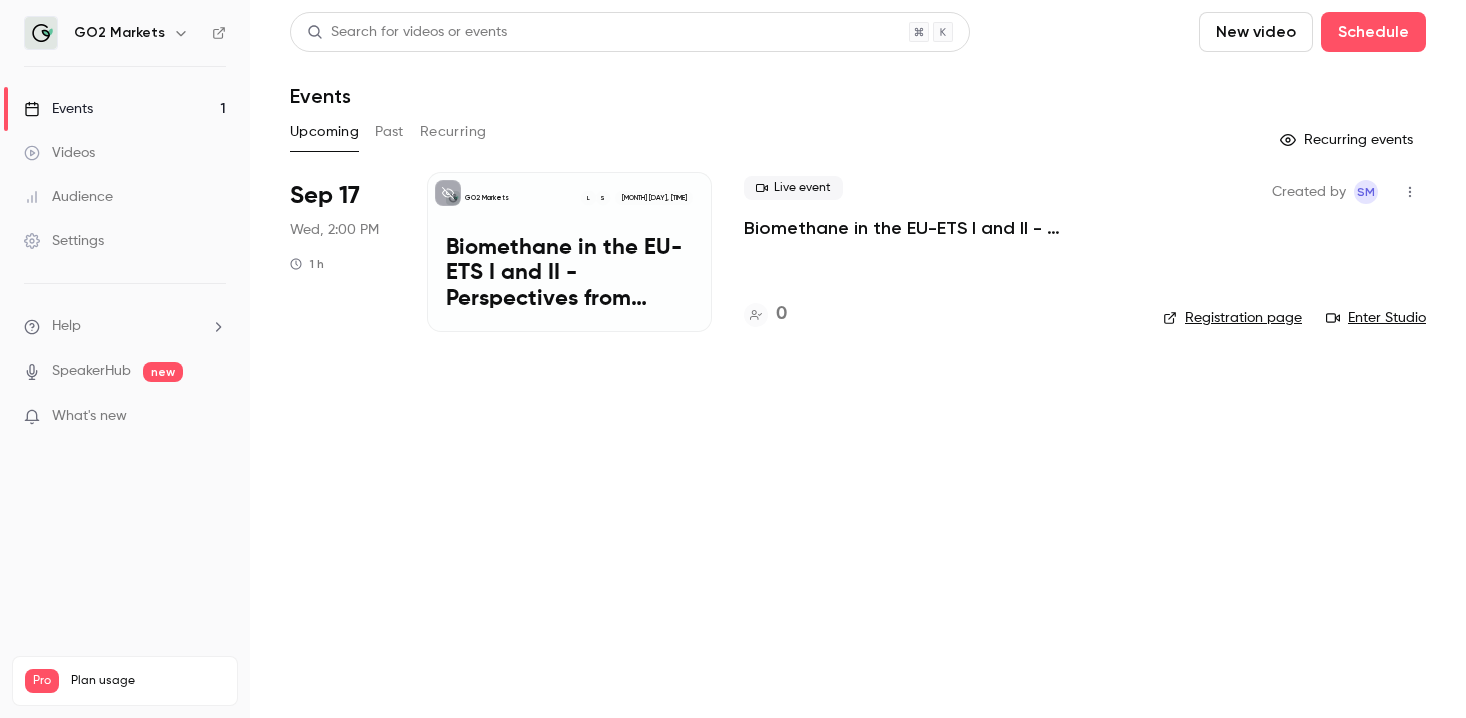 click on "Settings" at bounding box center [64, 241] 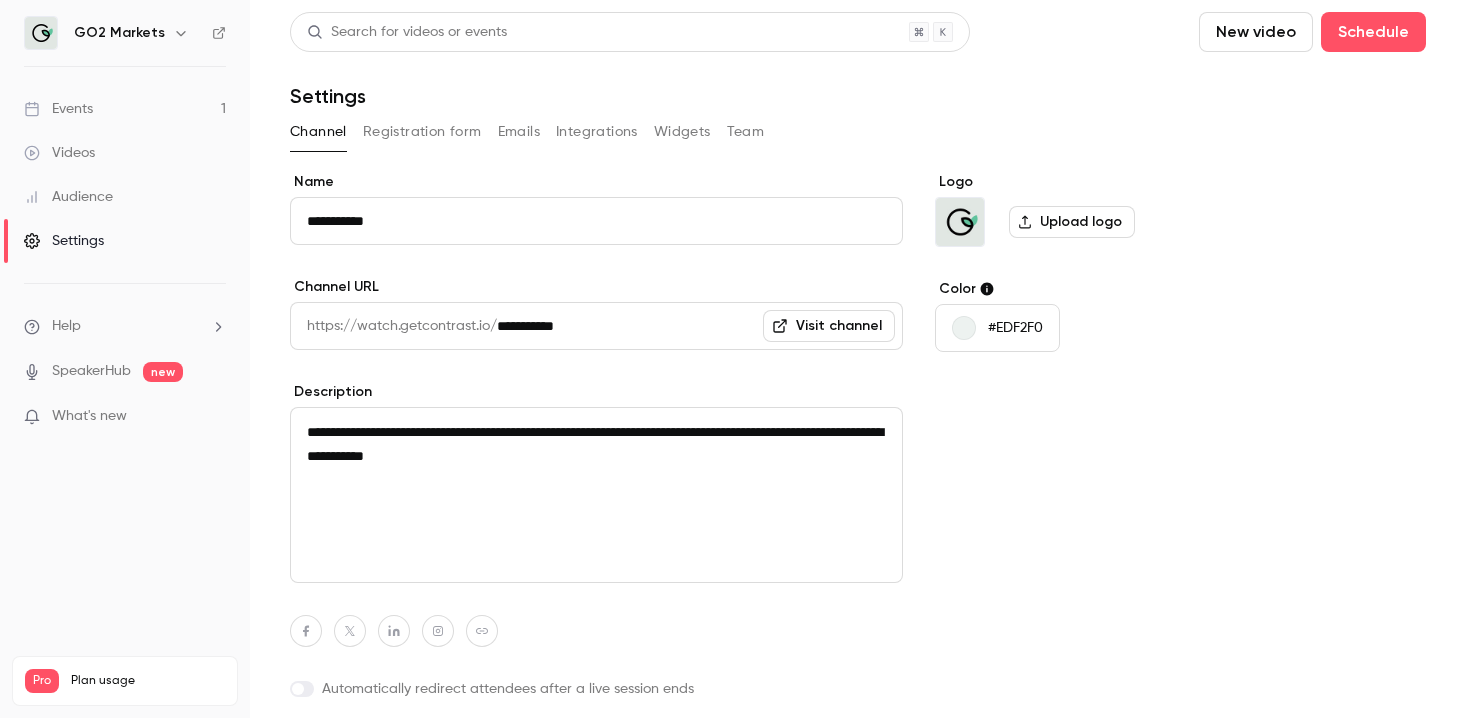 click on "Team" at bounding box center [746, 132] 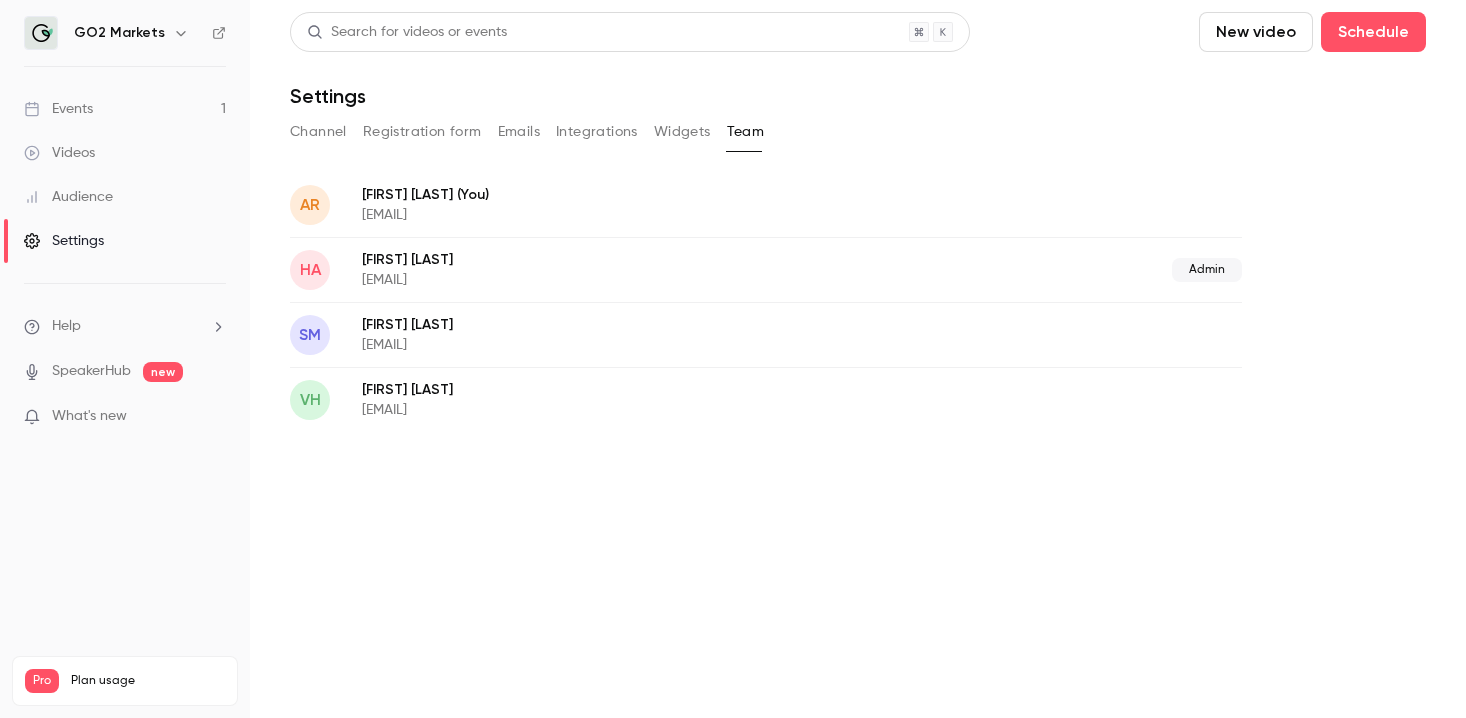 click on "Channel" at bounding box center [318, 132] 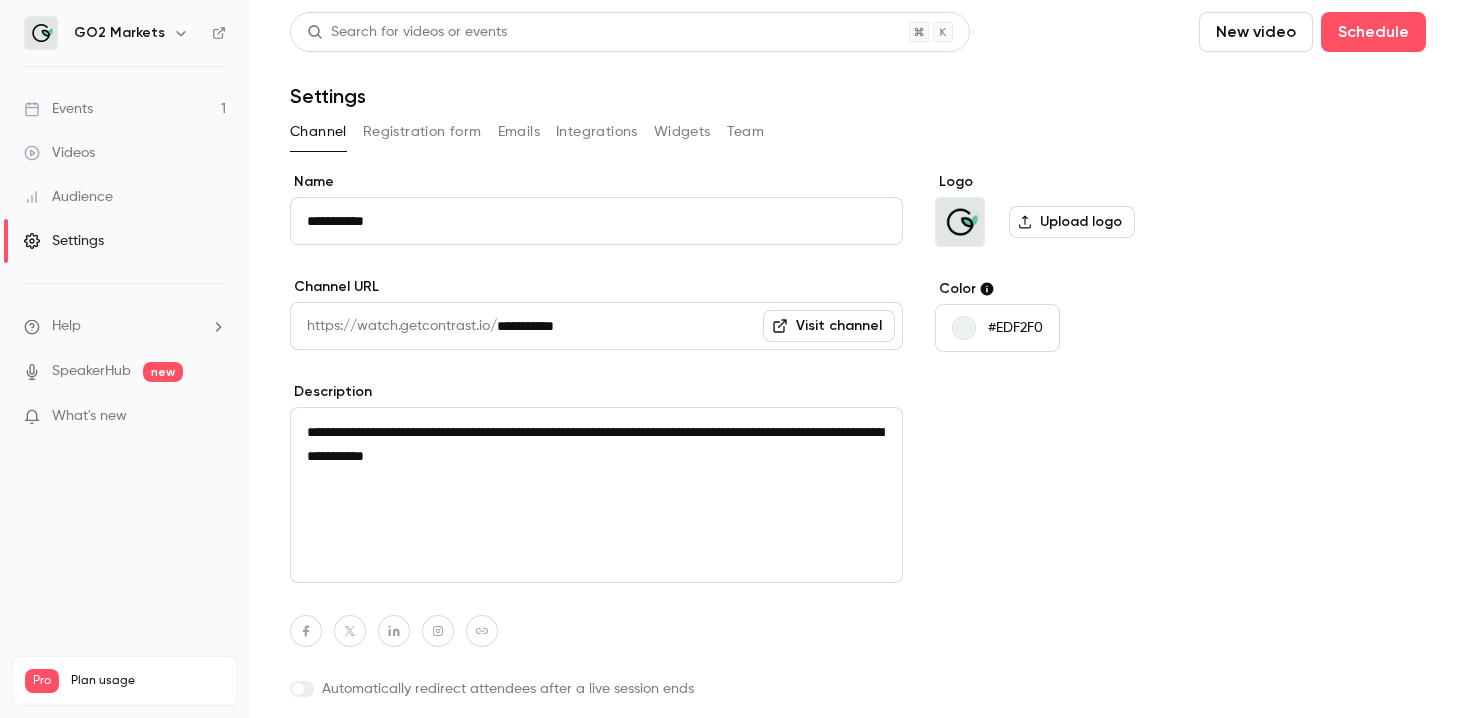 click on "Events" at bounding box center [58, 109] 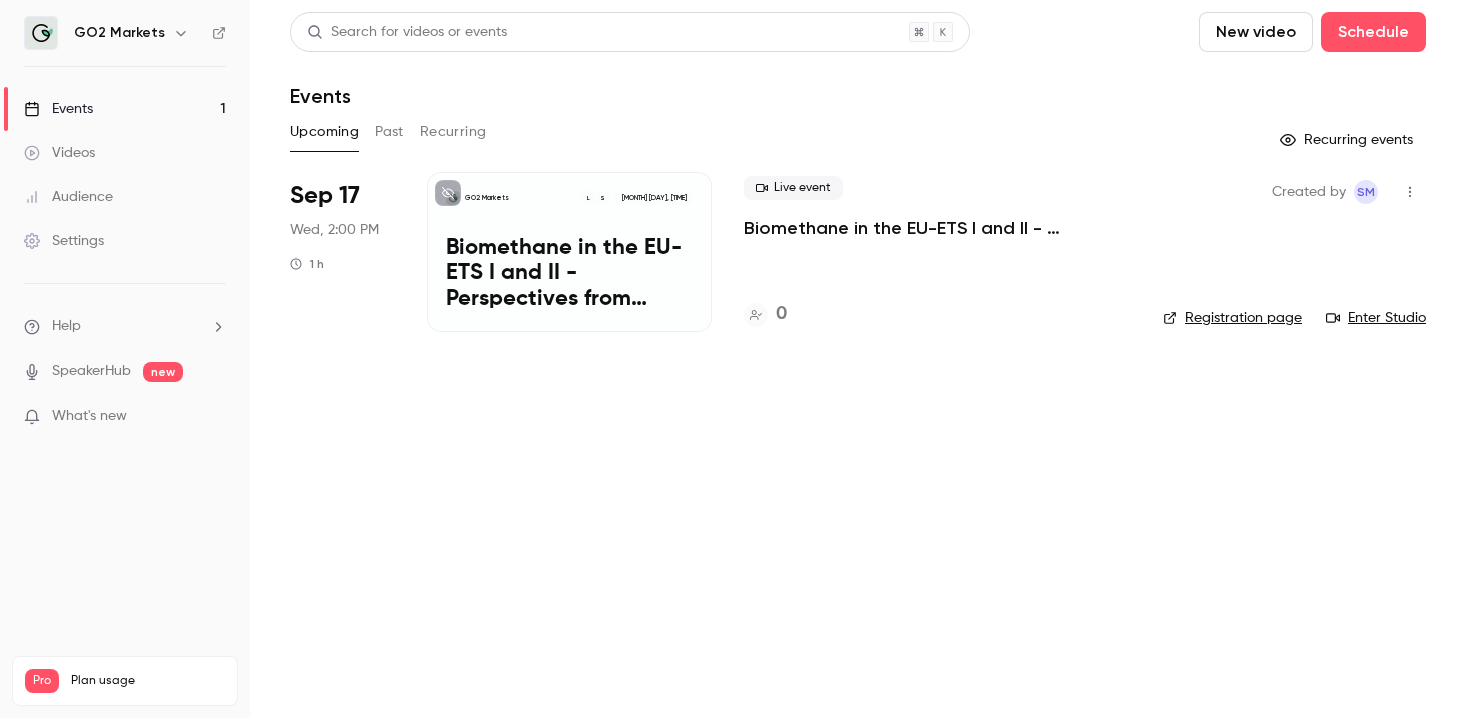 click on "Biomethane in the EU-ETS I and II - Perspectives from Consulting & Trading" at bounding box center [937, 228] 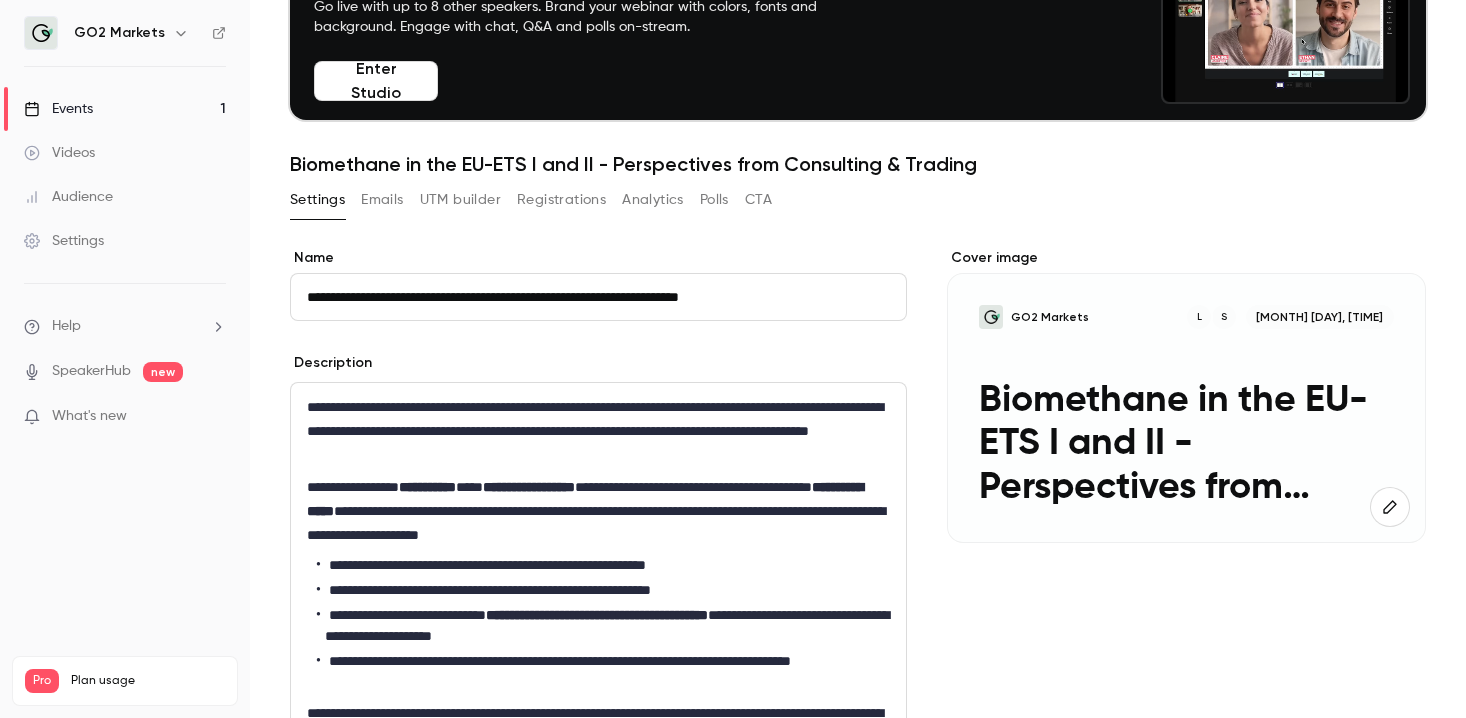 scroll, scrollTop: 0, scrollLeft: 0, axis: both 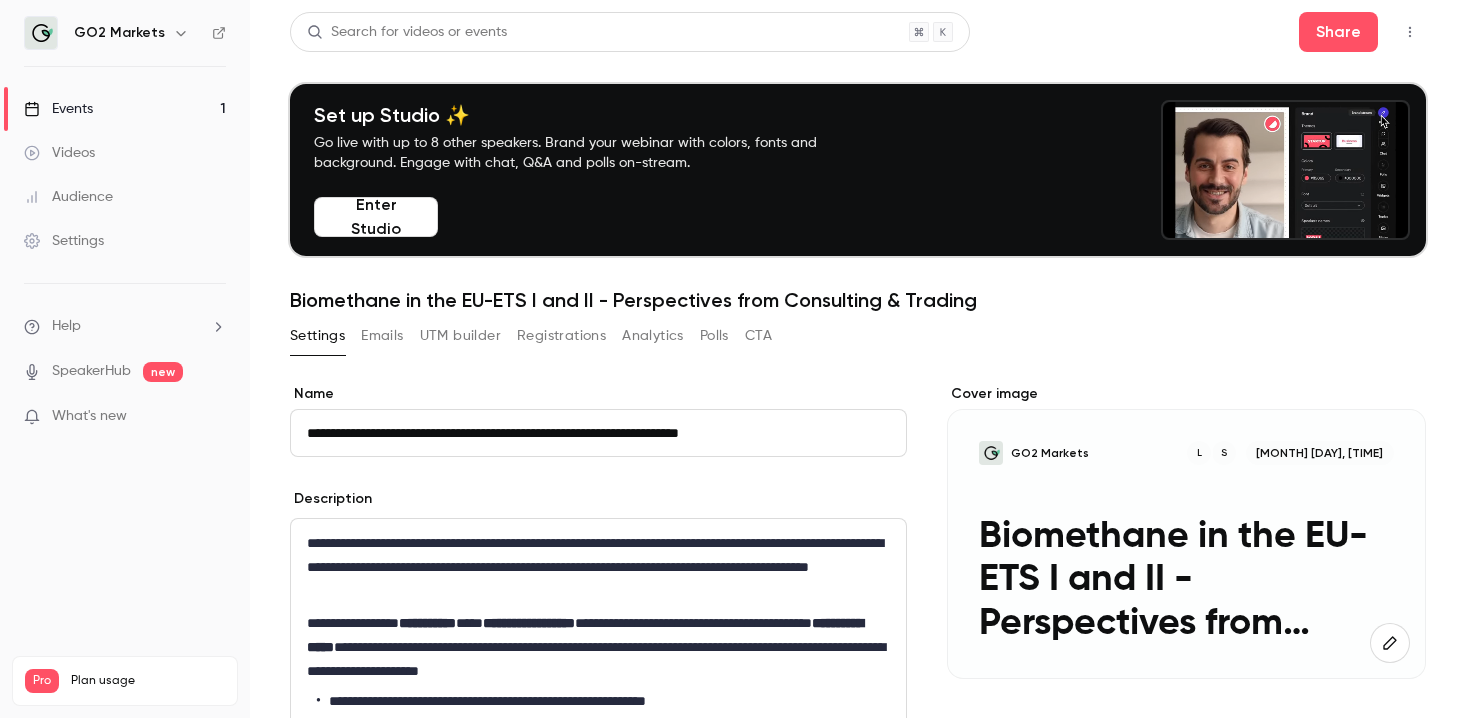 click on "Registrations" at bounding box center (561, 336) 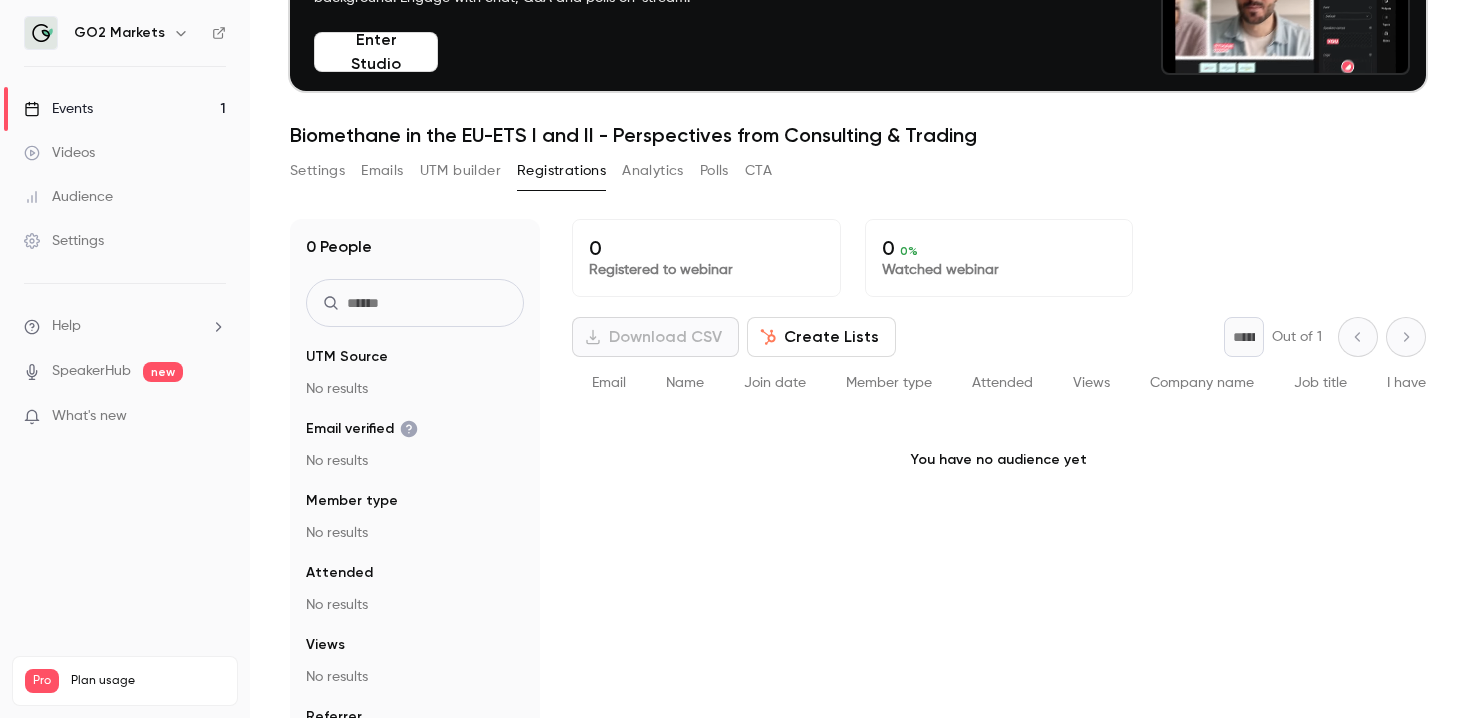 scroll, scrollTop: 168, scrollLeft: 0, axis: vertical 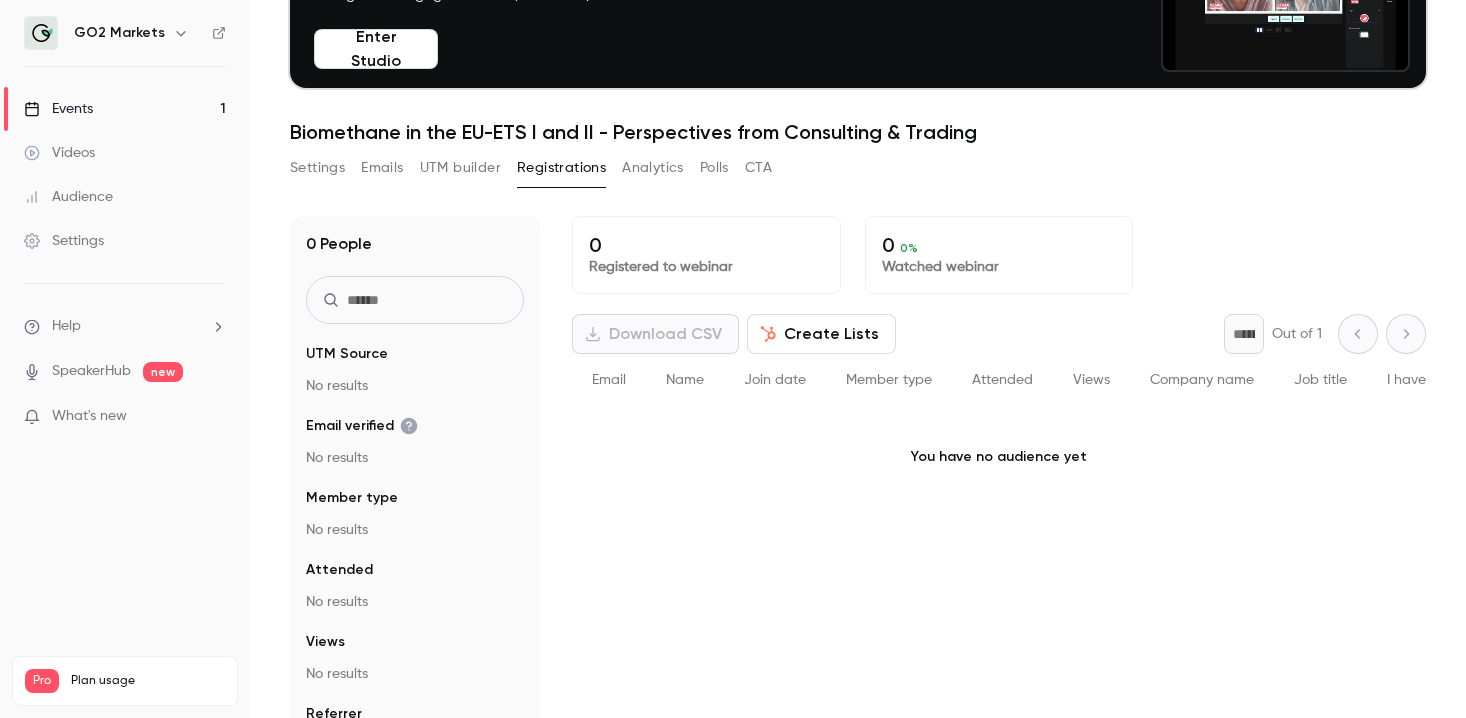 click on "Analytics" at bounding box center (653, 168) 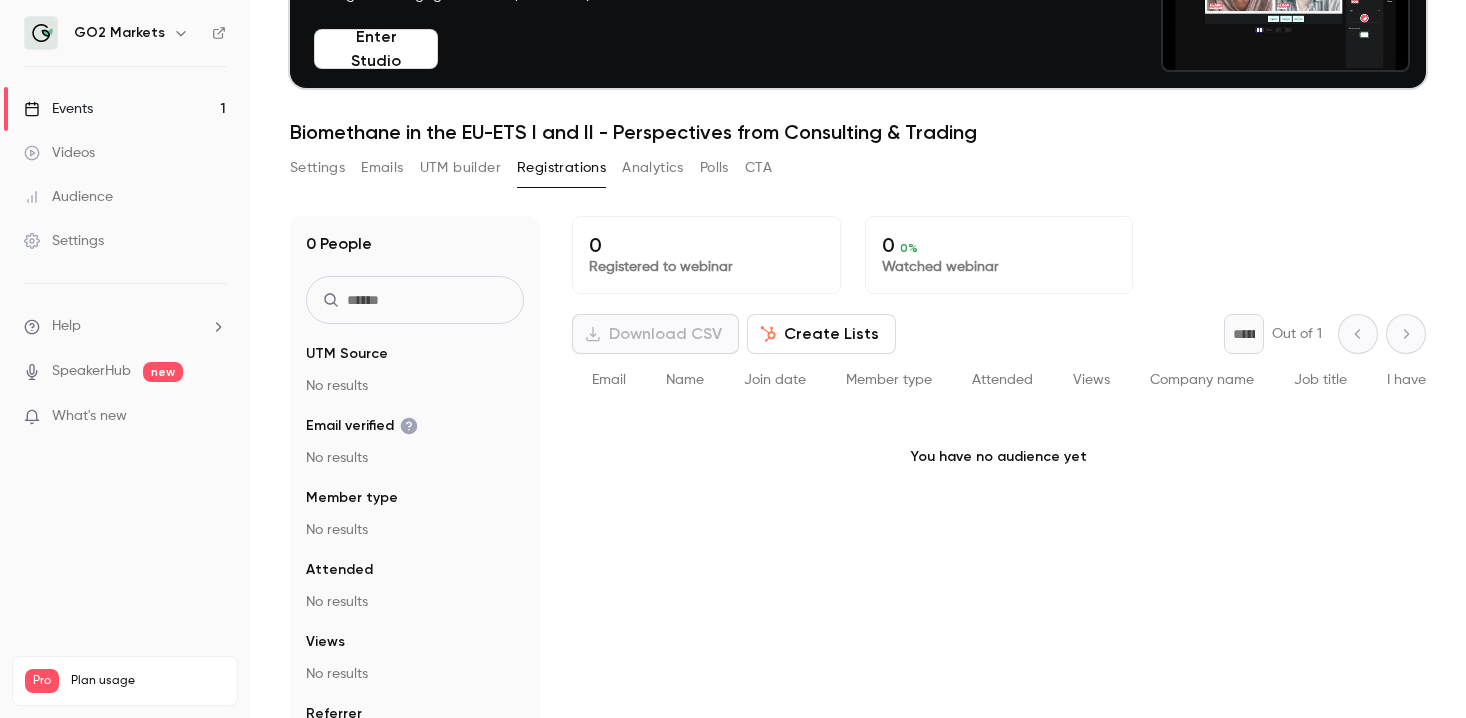 scroll, scrollTop: 0, scrollLeft: 0, axis: both 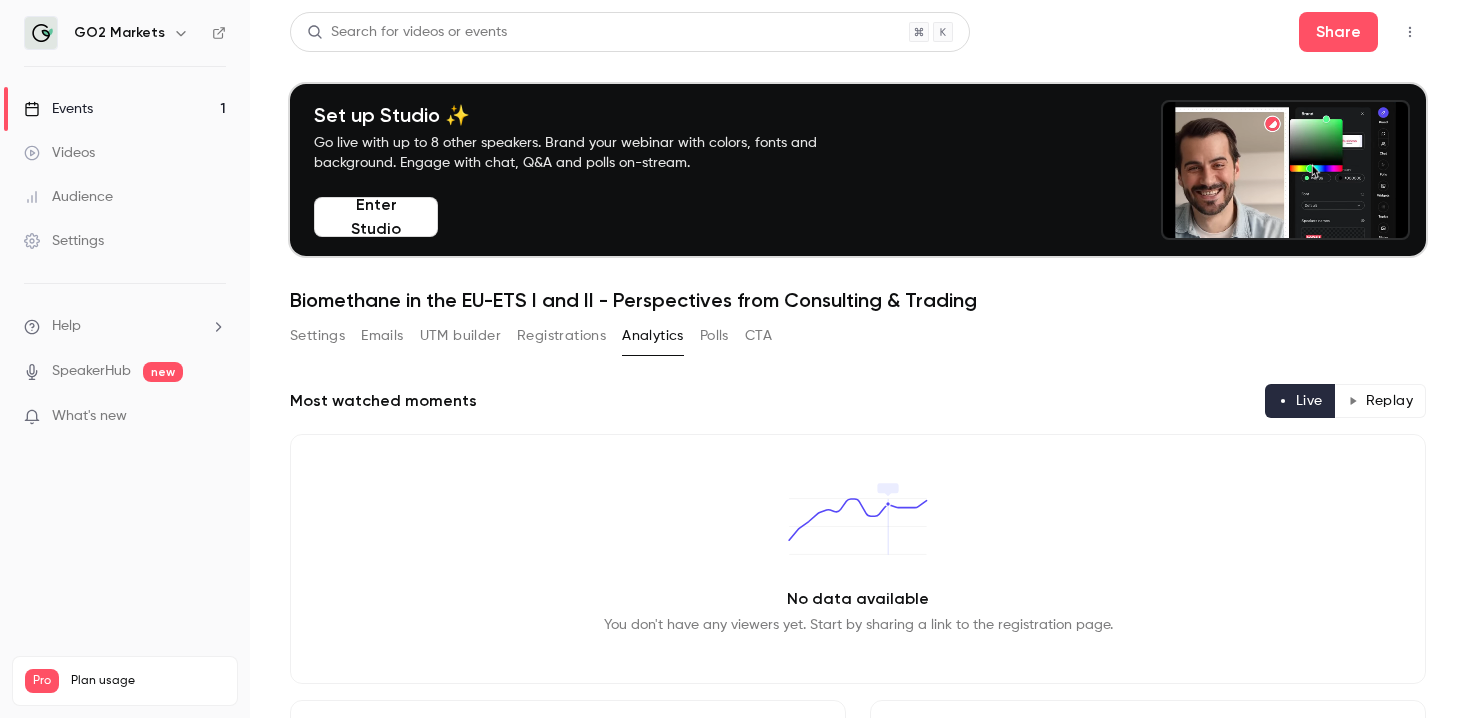 click on "Registrations" at bounding box center (561, 336) 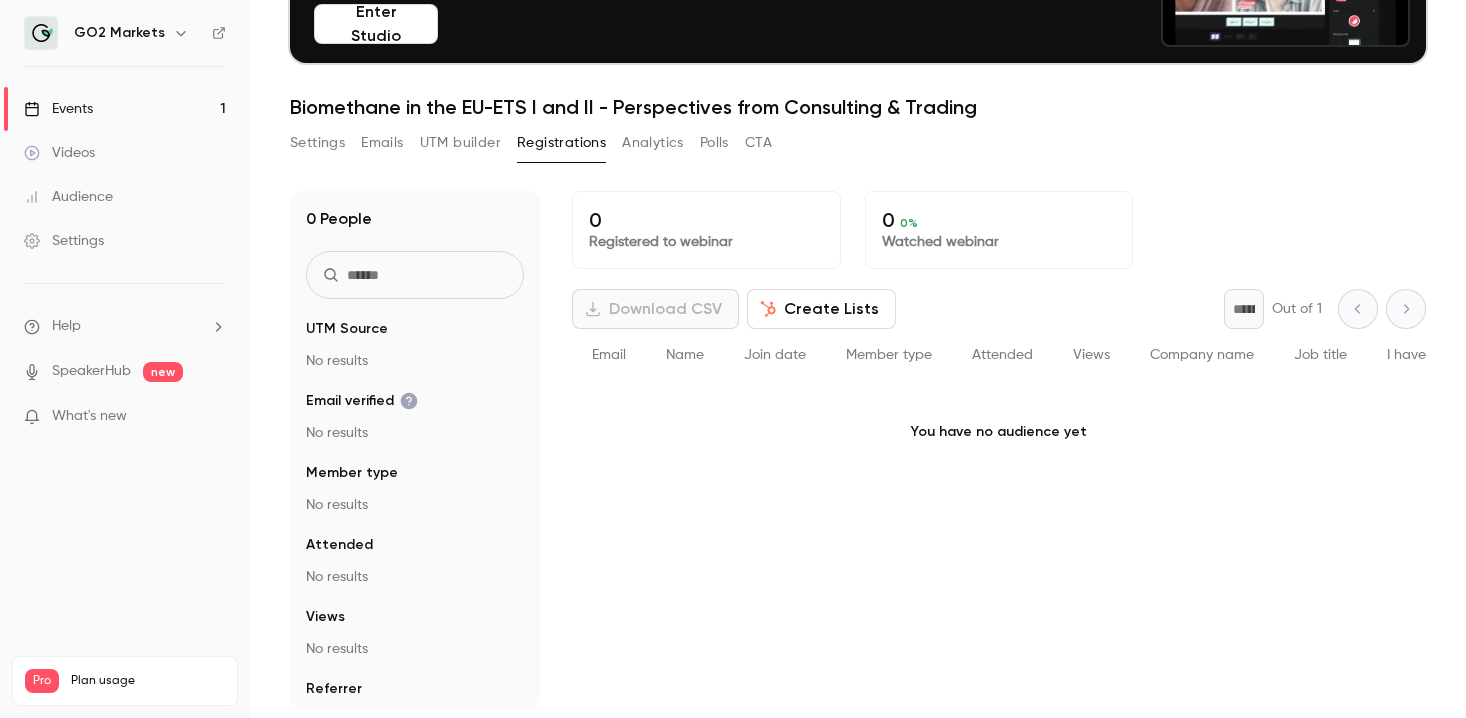 scroll, scrollTop: 196, scrollLeft: 0, axis: vertical 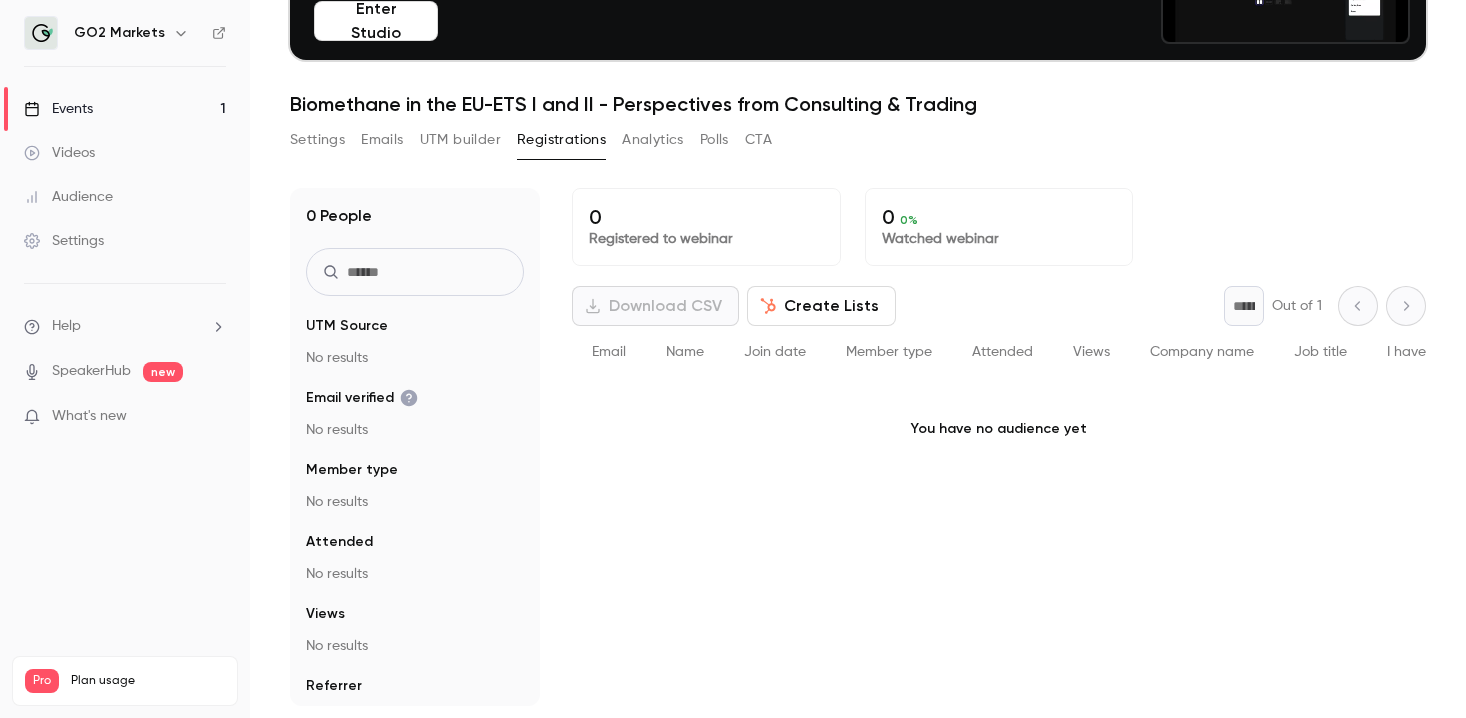 click on "Settings" at bounding box center [317, 140] 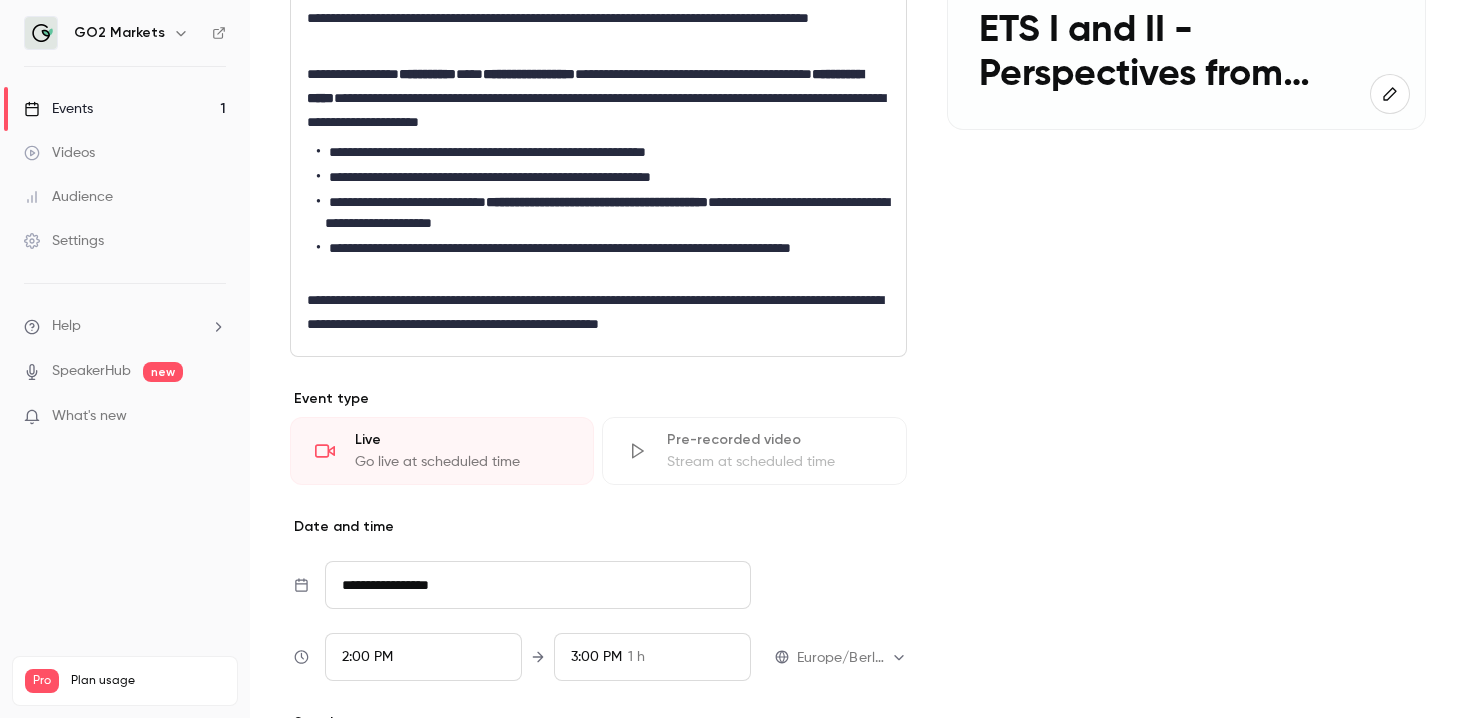 scroll, scrollTop: 0, scrollLeft: 0, axis: both 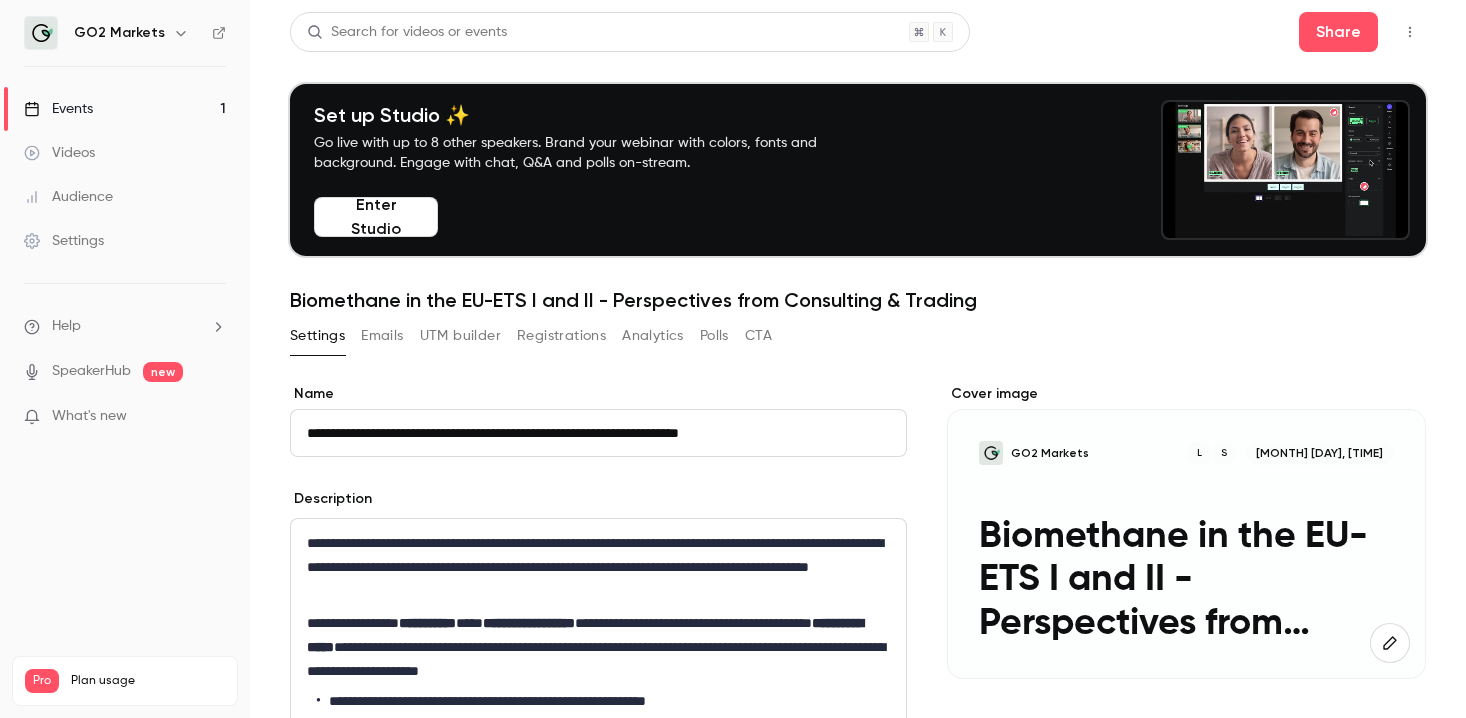 click on "Registrations" at bounding box center (561, 336) 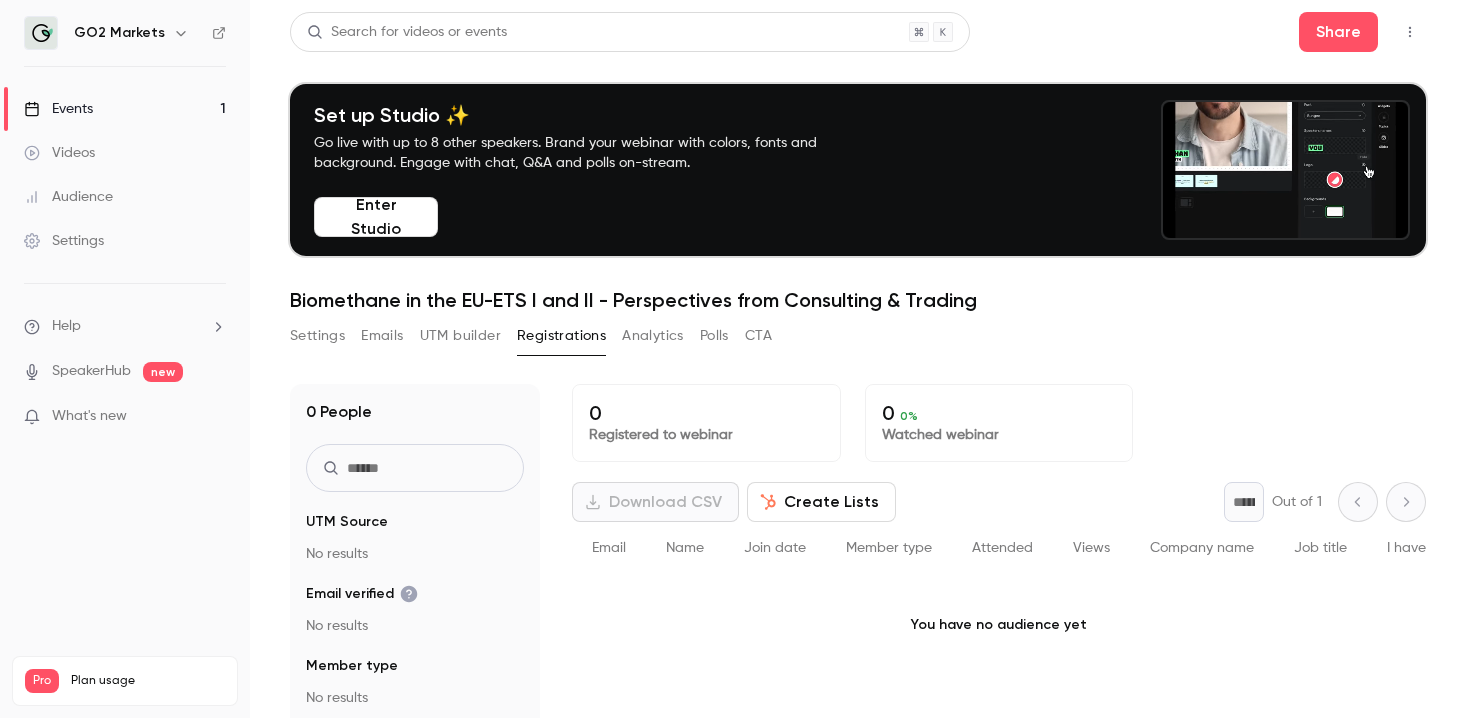 click on "CTA" at bounding box center (758, 336) 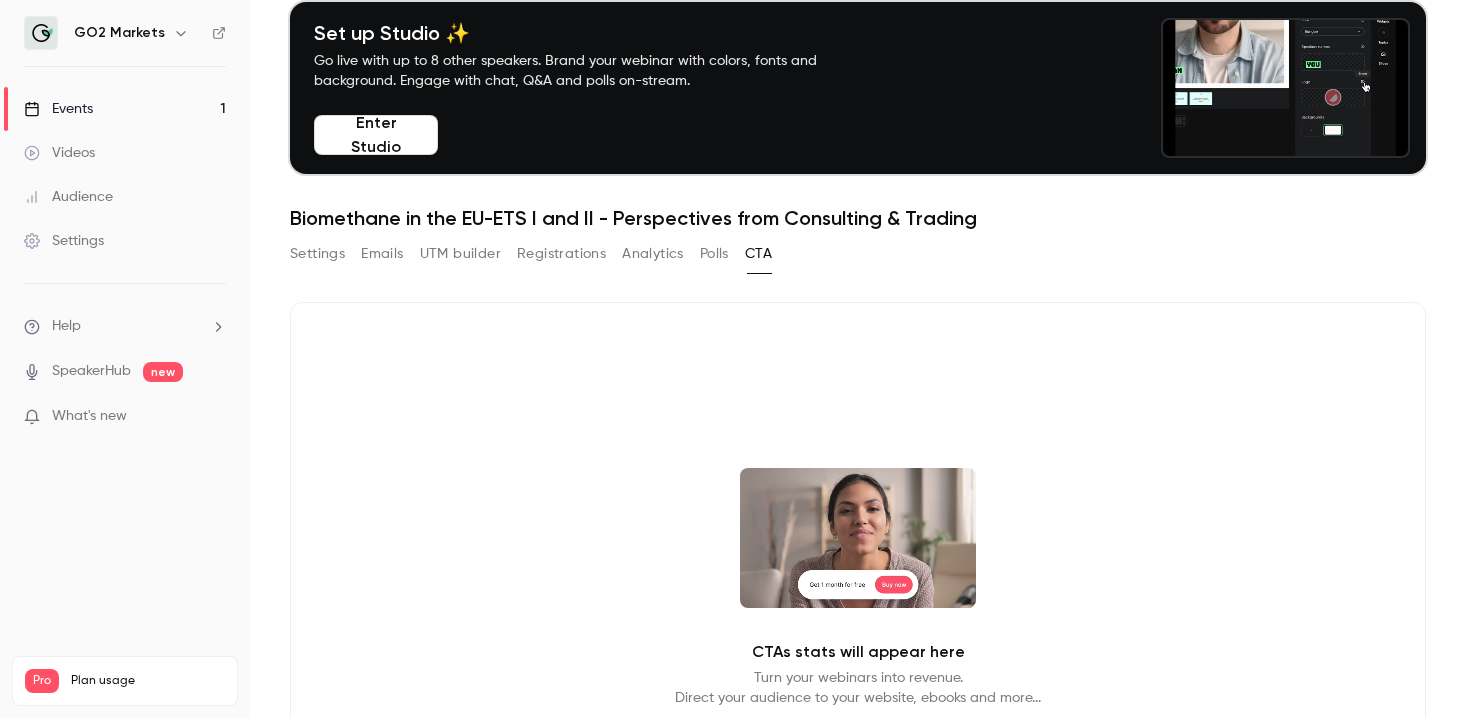scroll, scrollTop: 69, scrollLeft: 0, axis: vertical 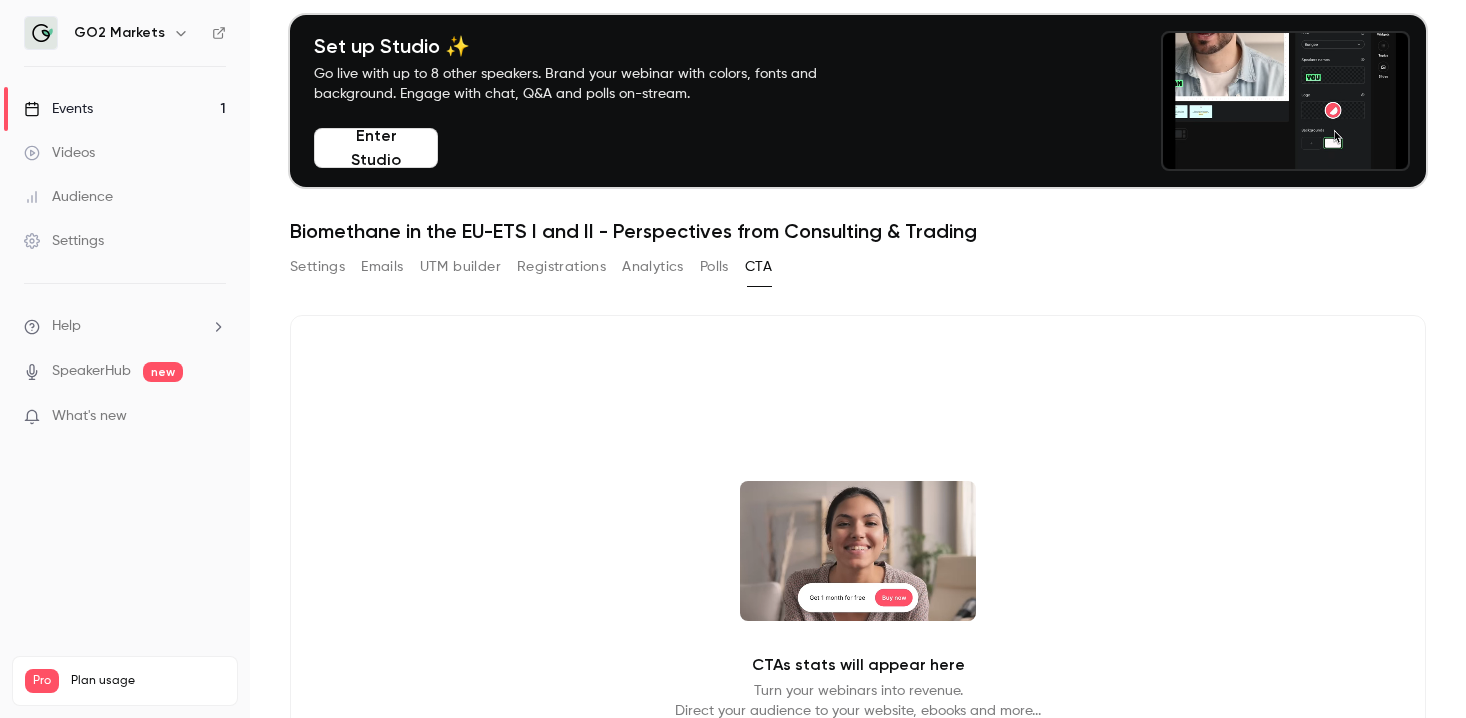 click on "Registrations" at bounding box center (561, 267) 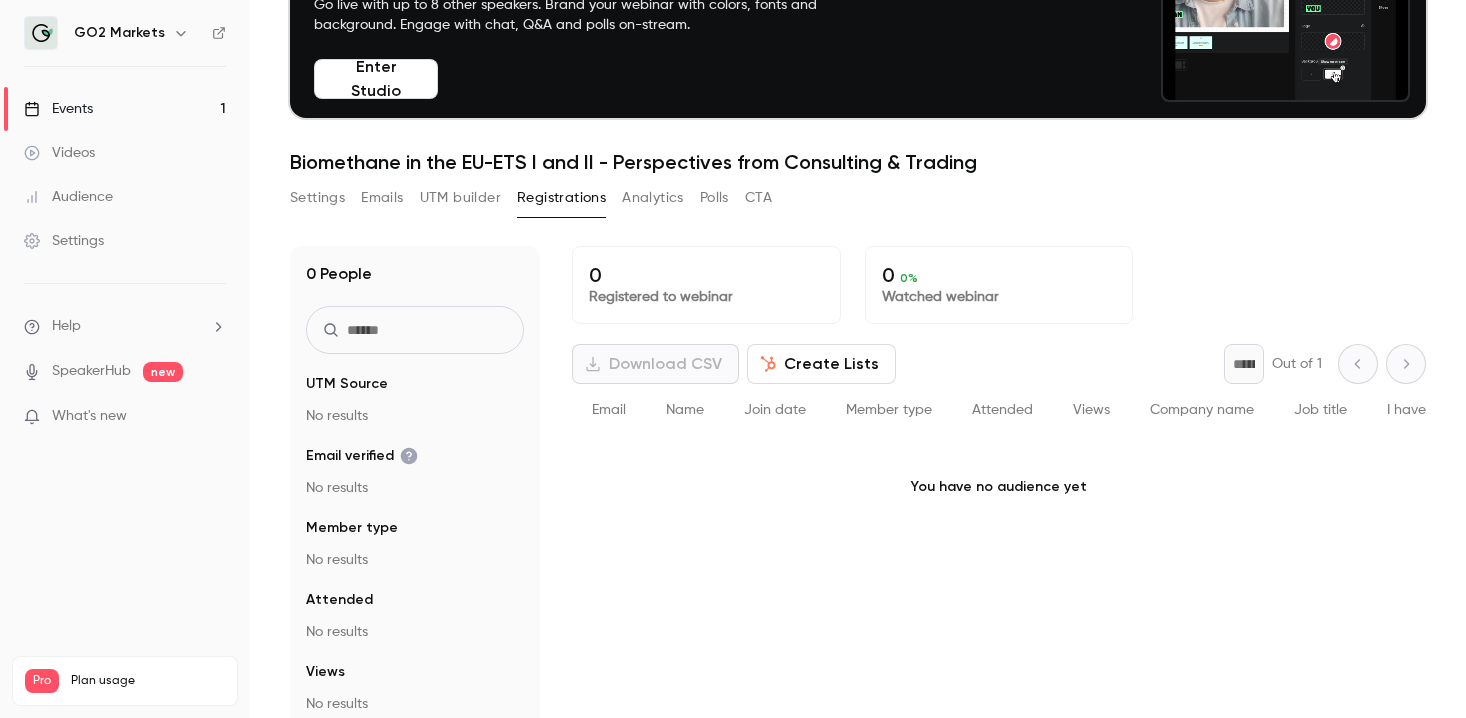 scroll, scrollTop: 137, scrollLeft: 0, axis: vertical 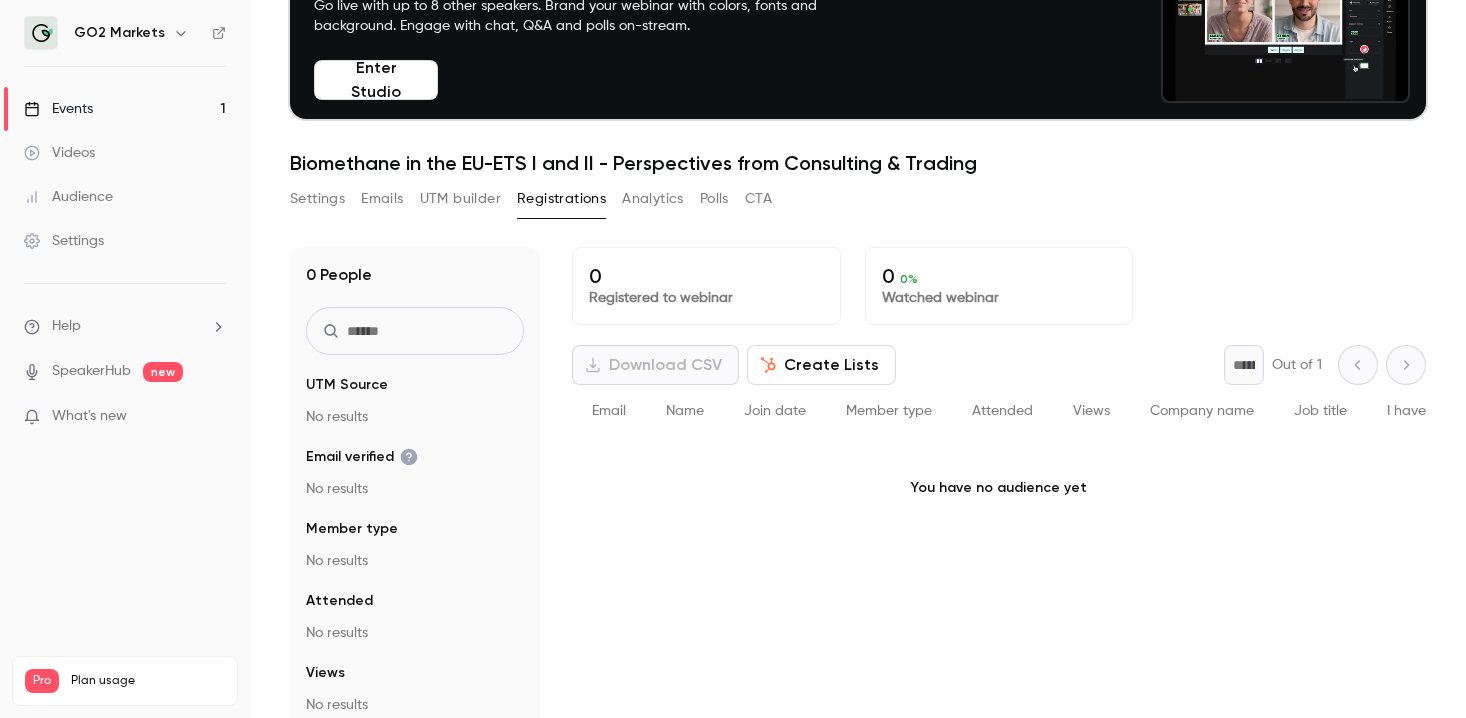 click on "Events" at bounding box center (58, 109) 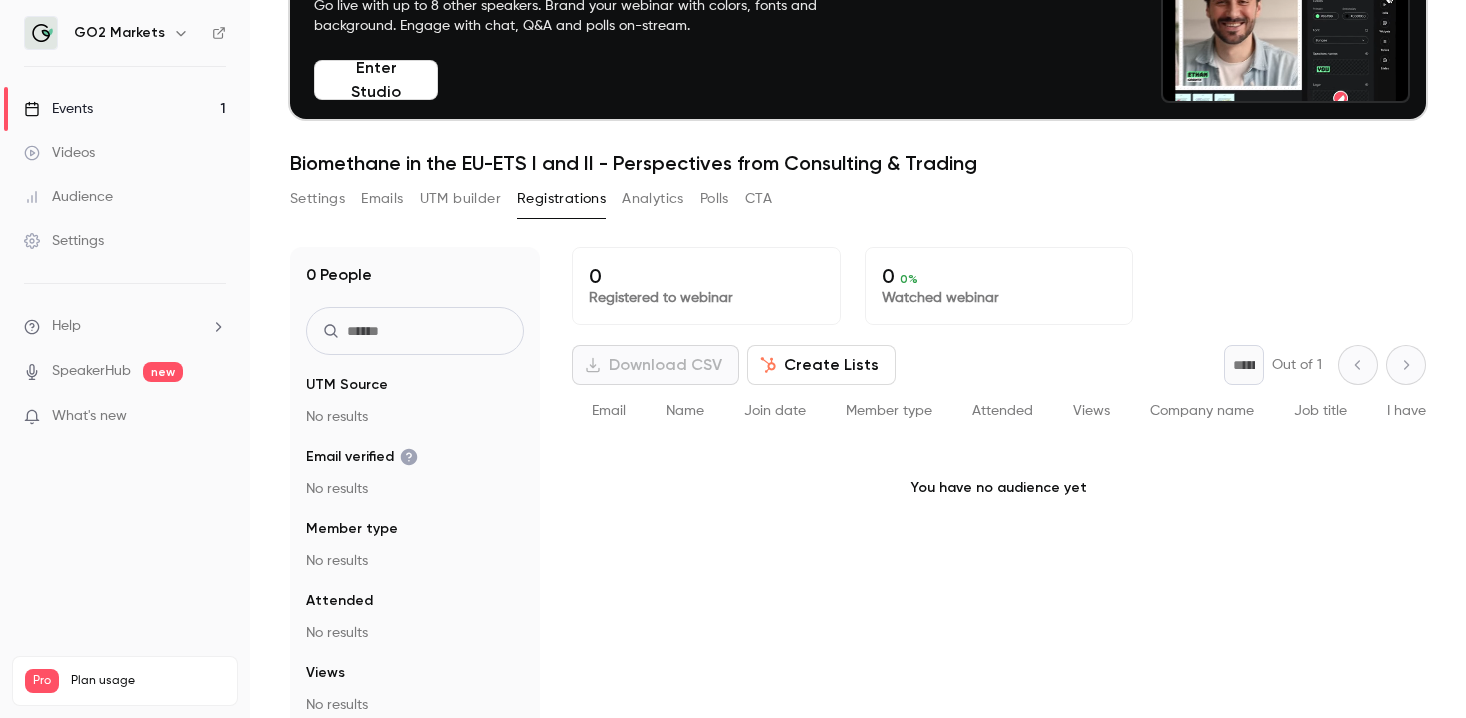scroll, scrollTop: 0, scrollLeft: 0, axis: both 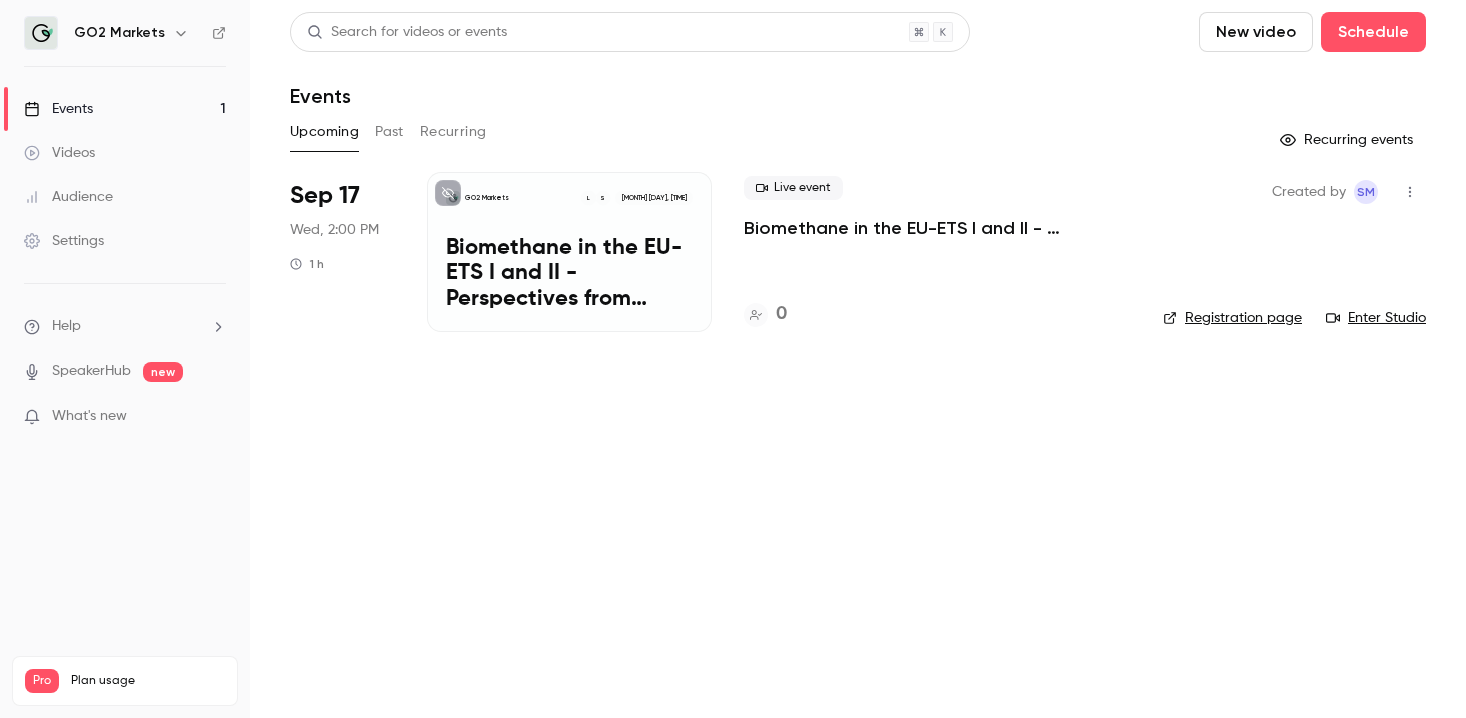 click on "Registration page" at bounding box center (1232, 318) 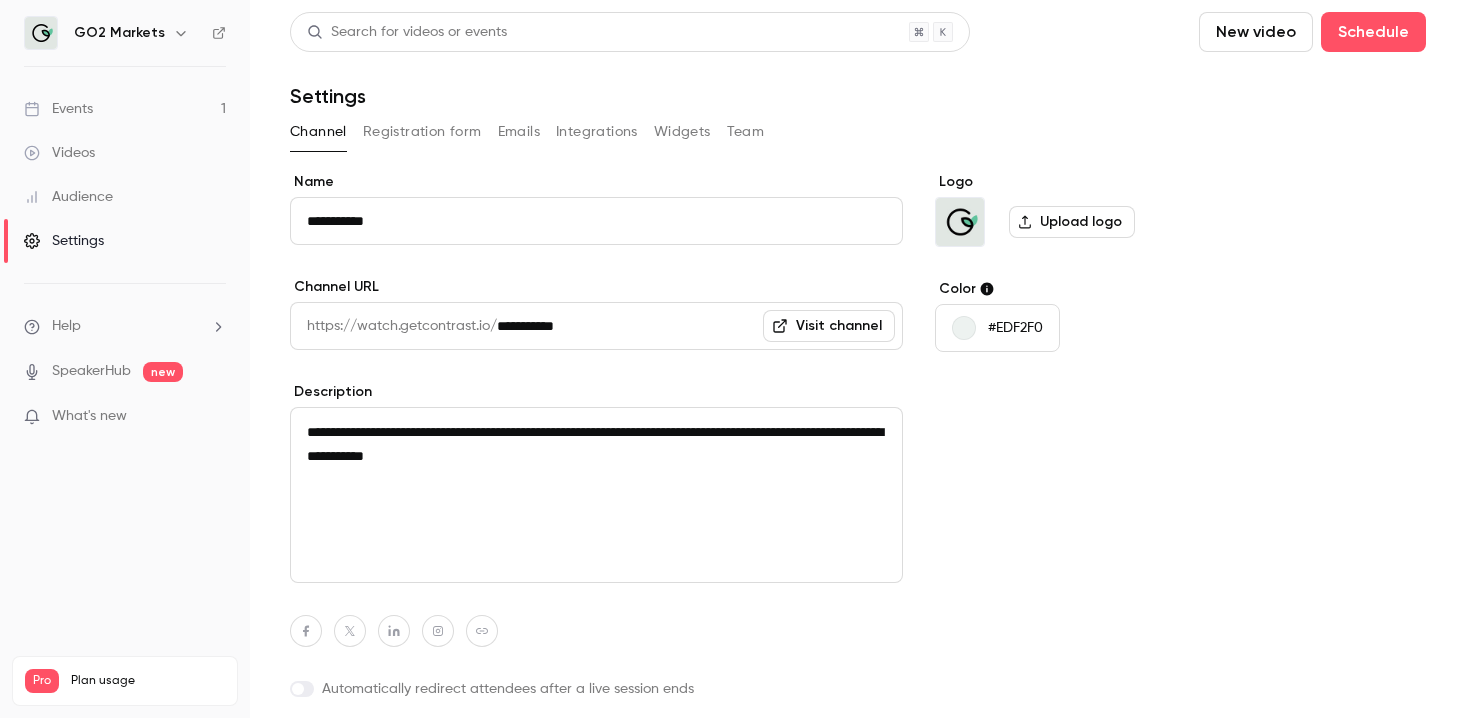 click on "Registration form" at bounding box center [422, 132] 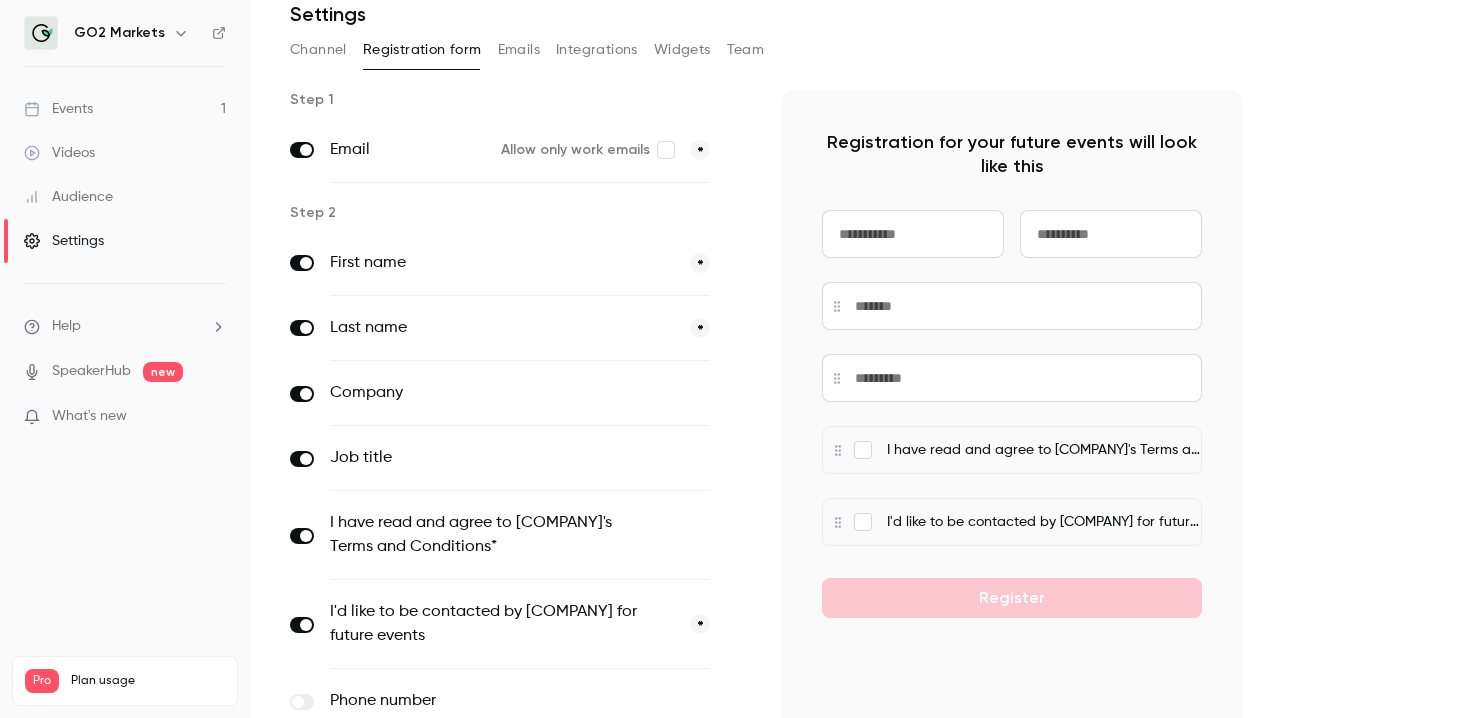 scroll, scrollTop: 78, scrollLeft: 0, axis: vertical 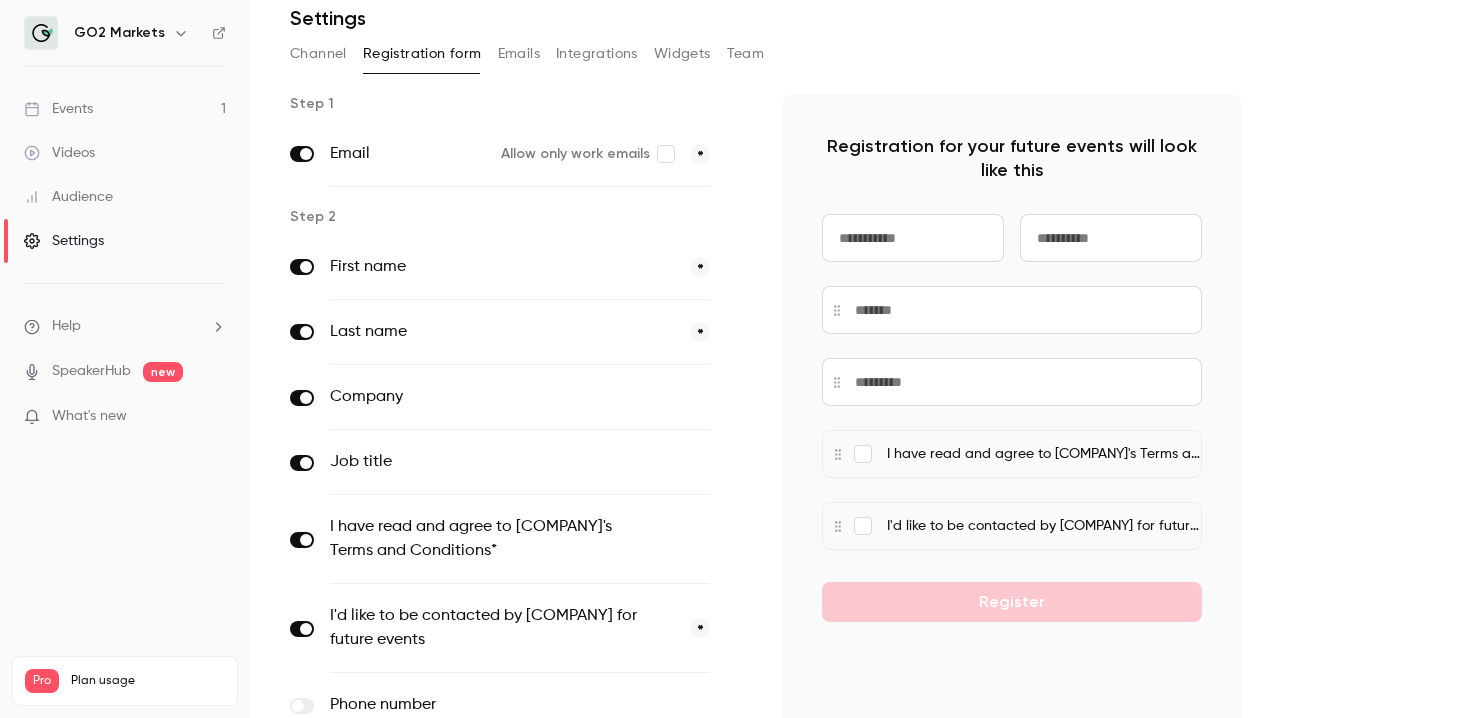 click on "Integrations" at bounding box center [597, 54] 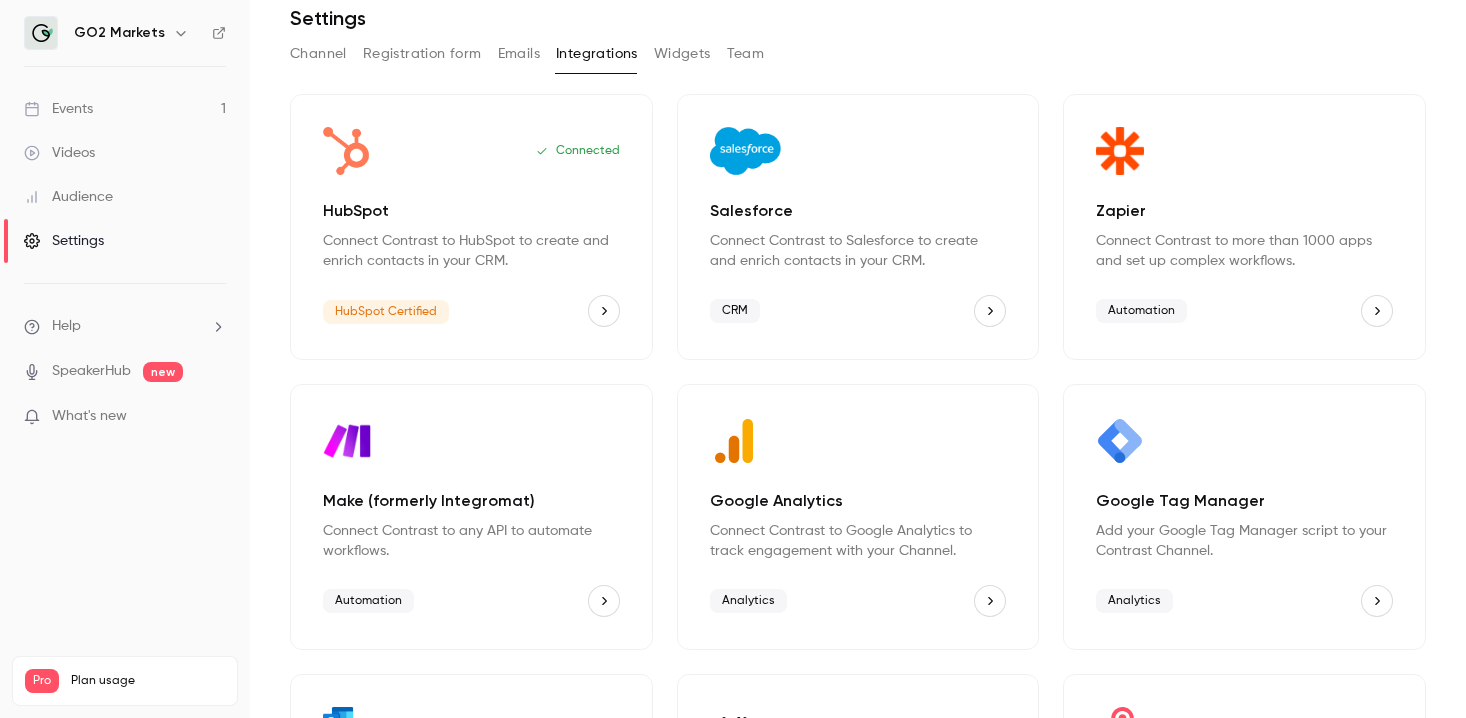 click on "Registration form" at bounding box center (422, 54) 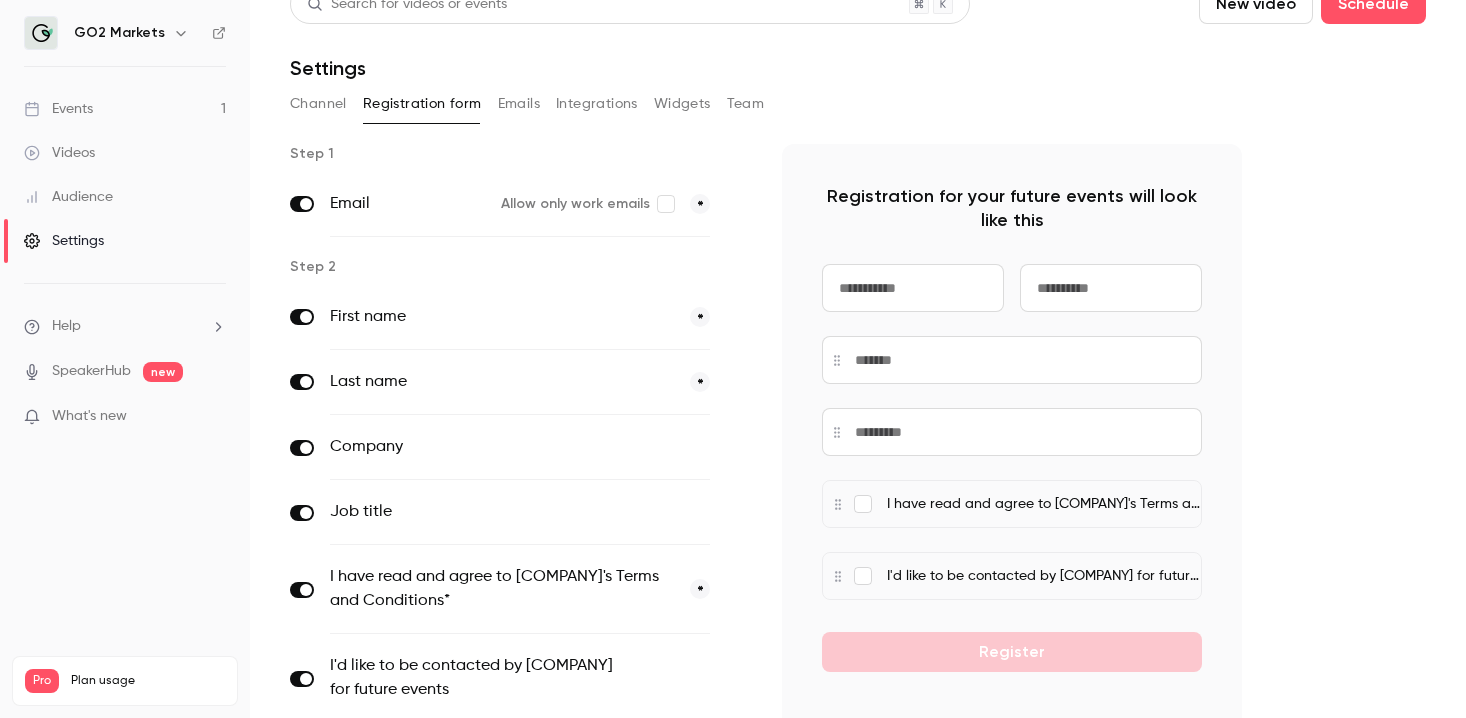 scroll, scrollTop: 22, scrollLeft: 0, axis: vertical 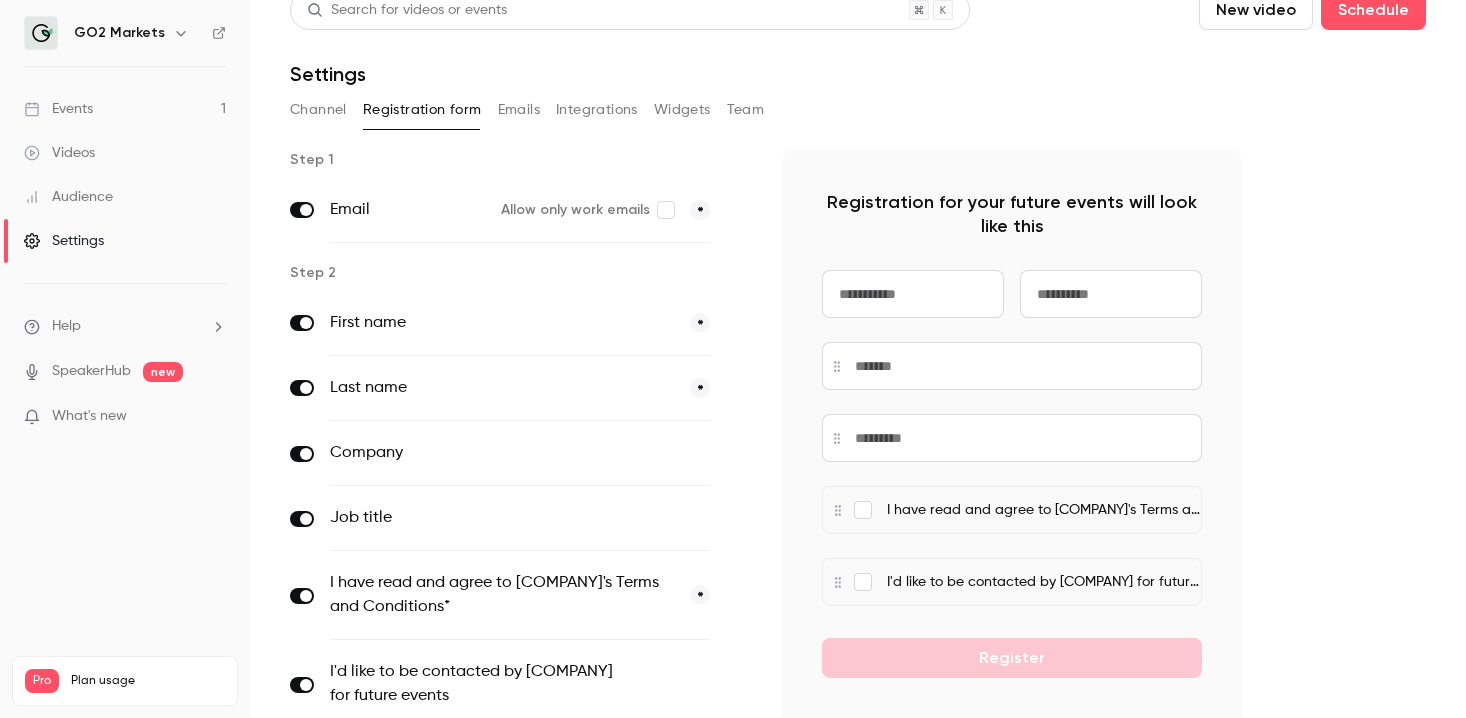 click on "Channel" at bounding box center [318, 110] 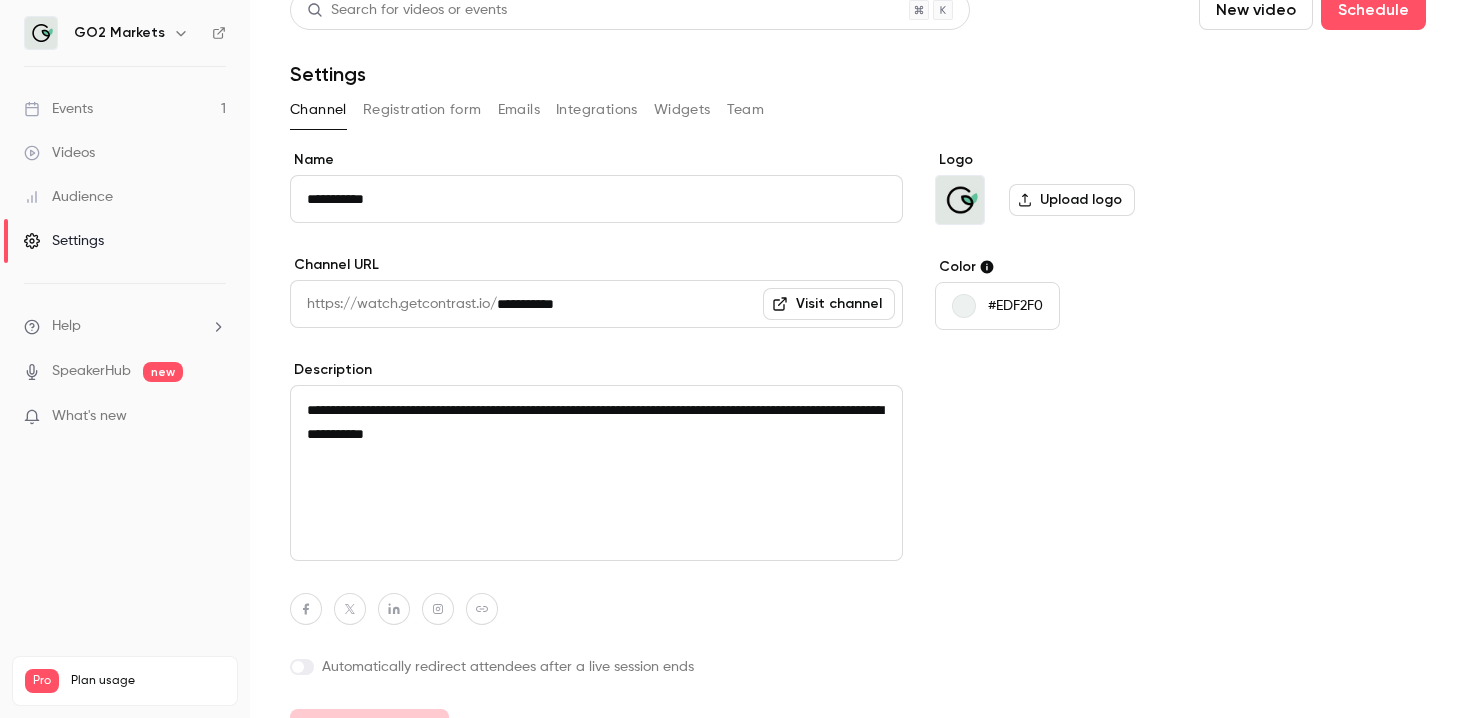 click on "Registration form" at bounding box center (422, 110) 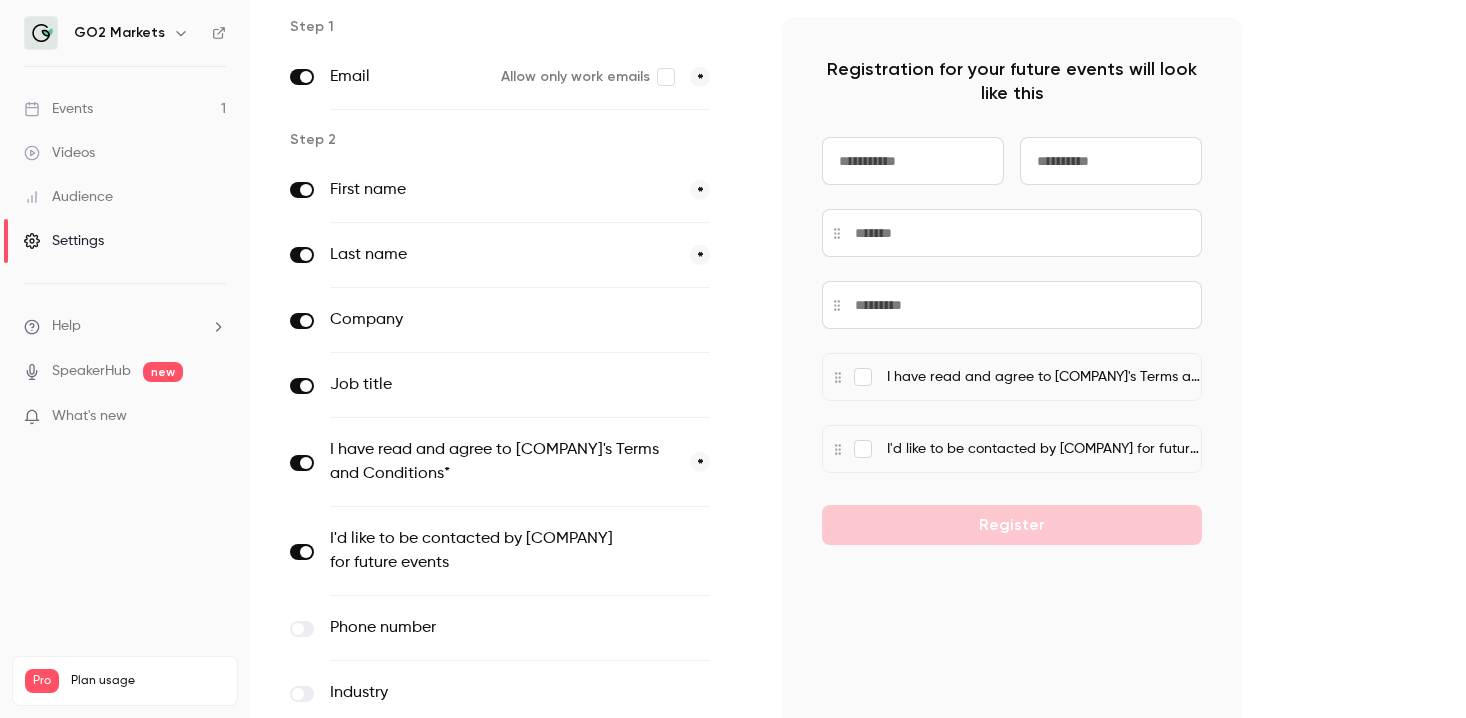 scroll, scrollTop: 0, scrollLeft: 0, axis: both 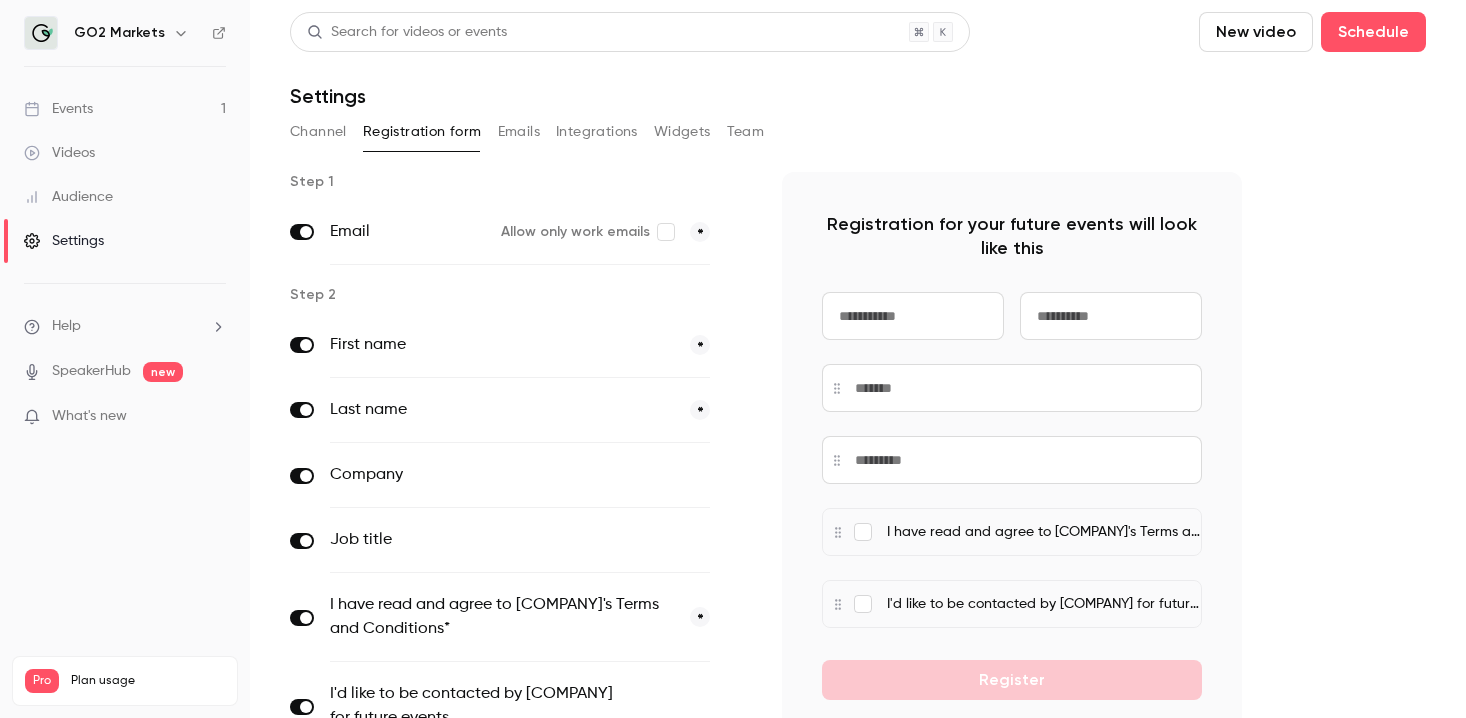 click on "Emails" at bounding box center (519, 132) 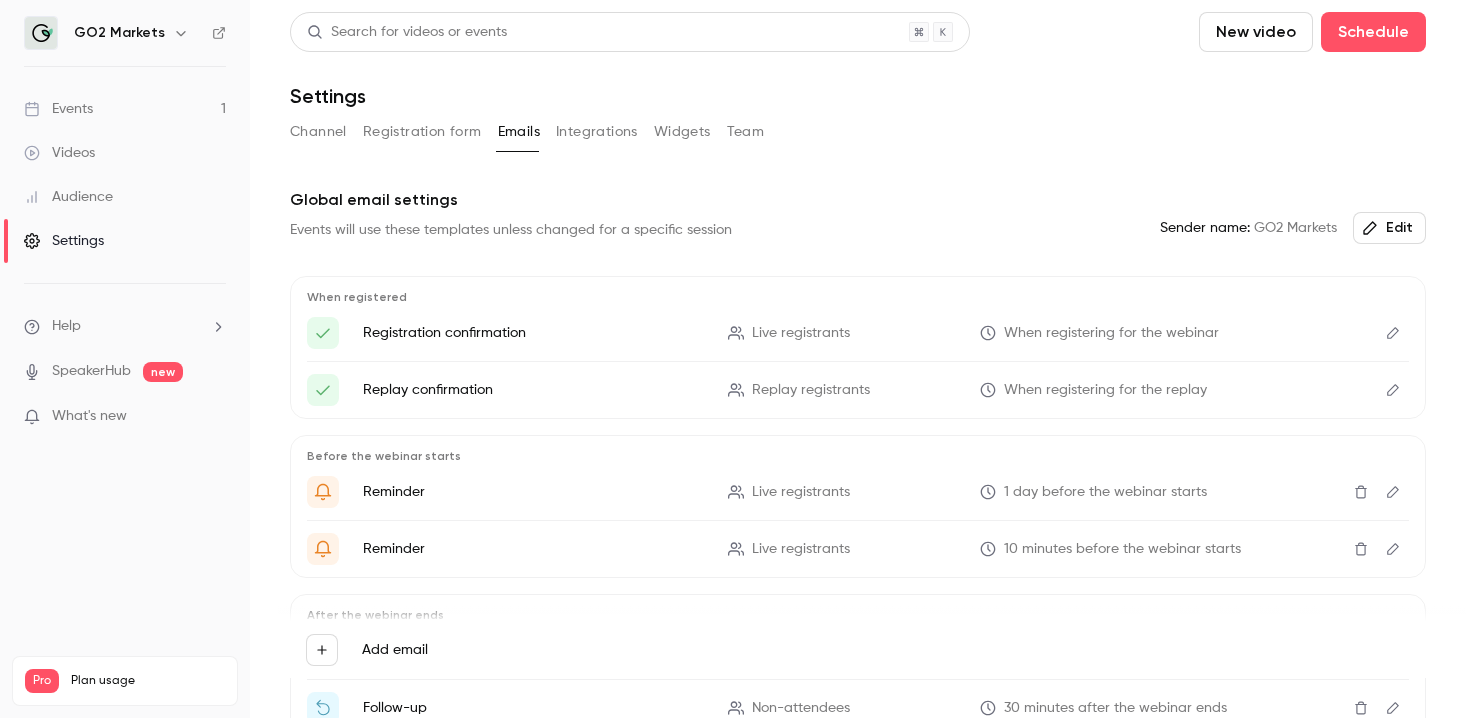 click on "Integrations" at bounding box center [597, 132] 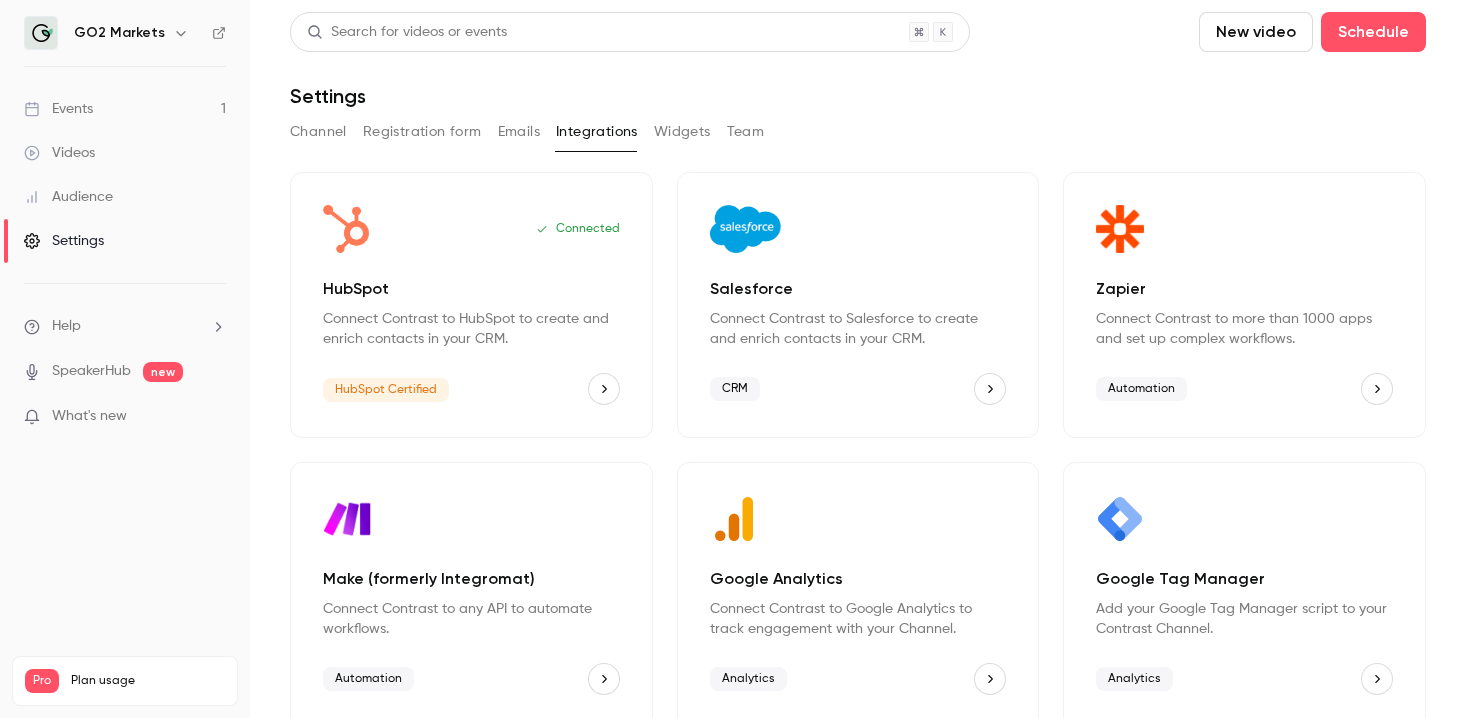 click on "Widgets" at bounding box center [682, 132] 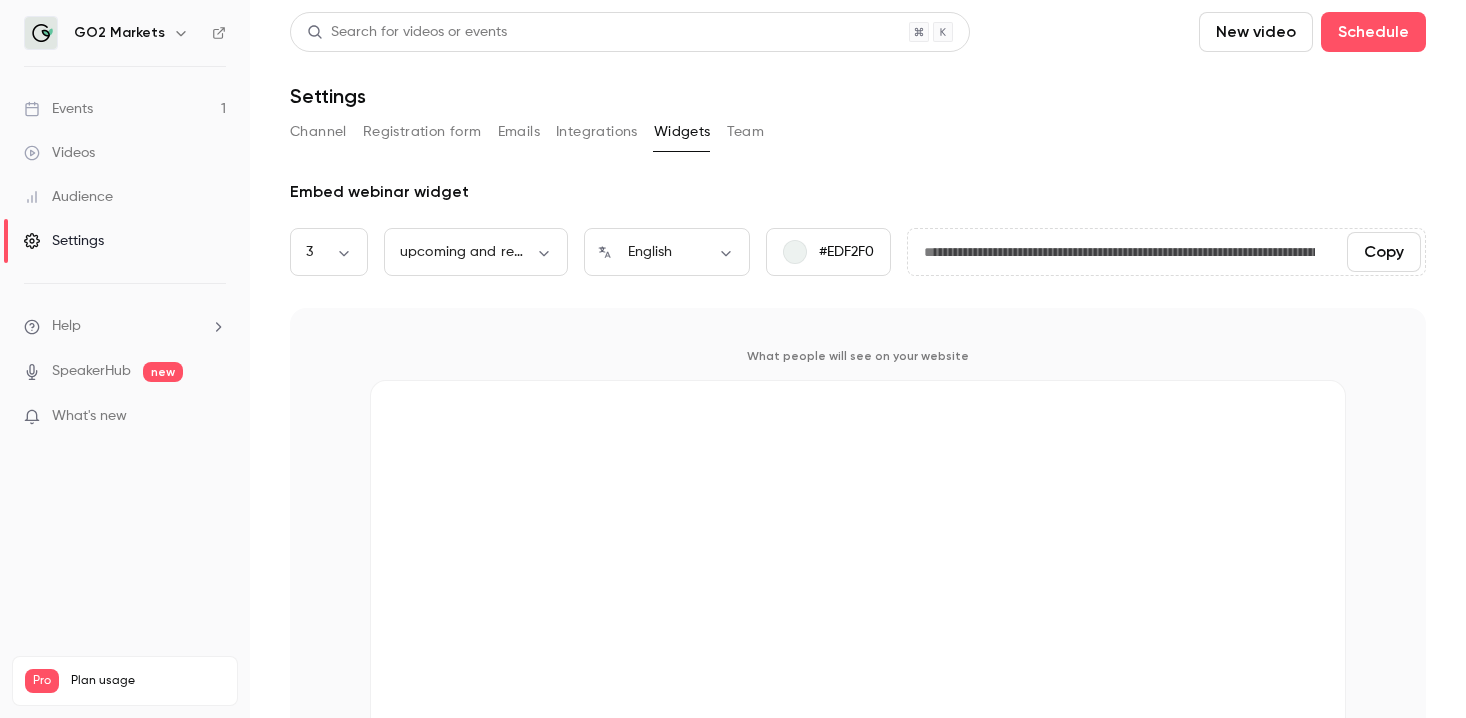 click on "Channel Registration form Emails Integrations Widgets Team" at bounding box center [858, 132] 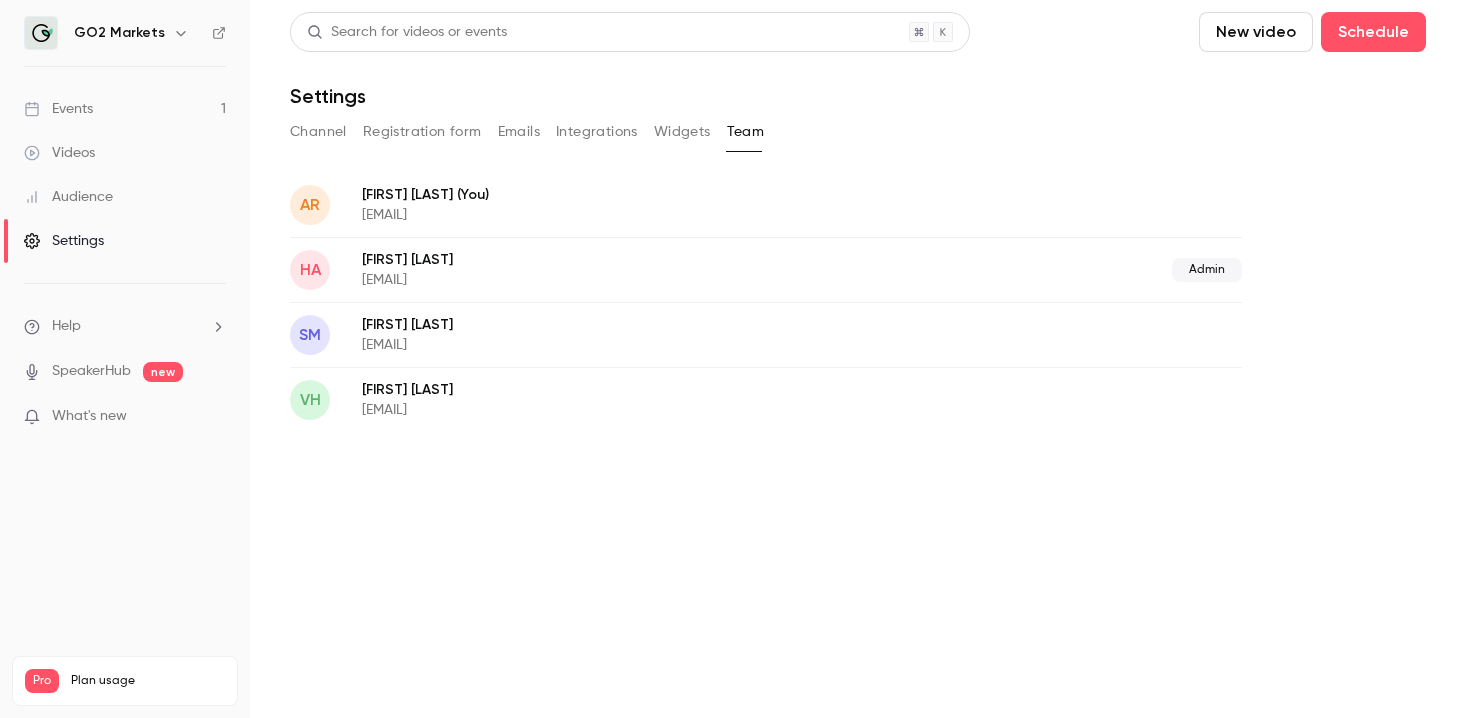 click on "Registration form" at bounding box center (422, 132) 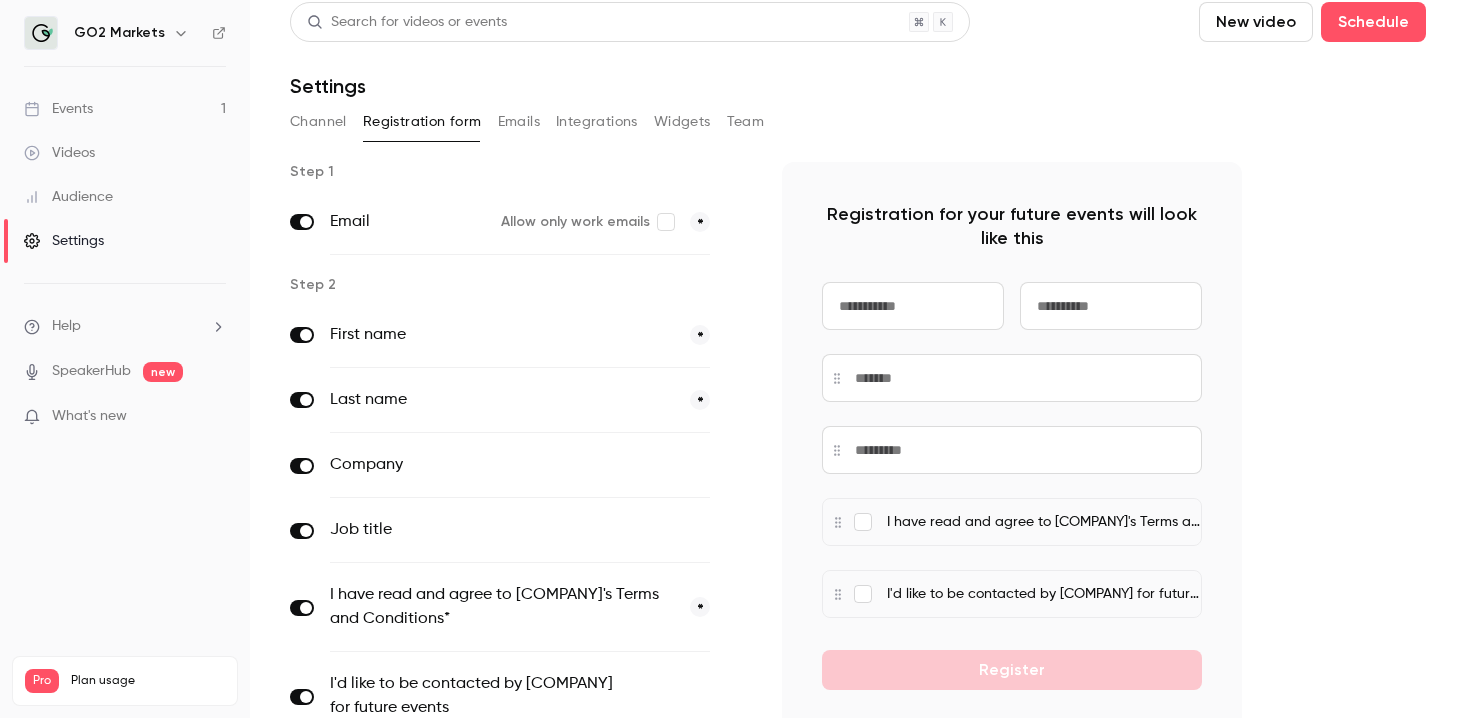 scroll, scrollTop: 0, scrollLeft: 0, axis: both 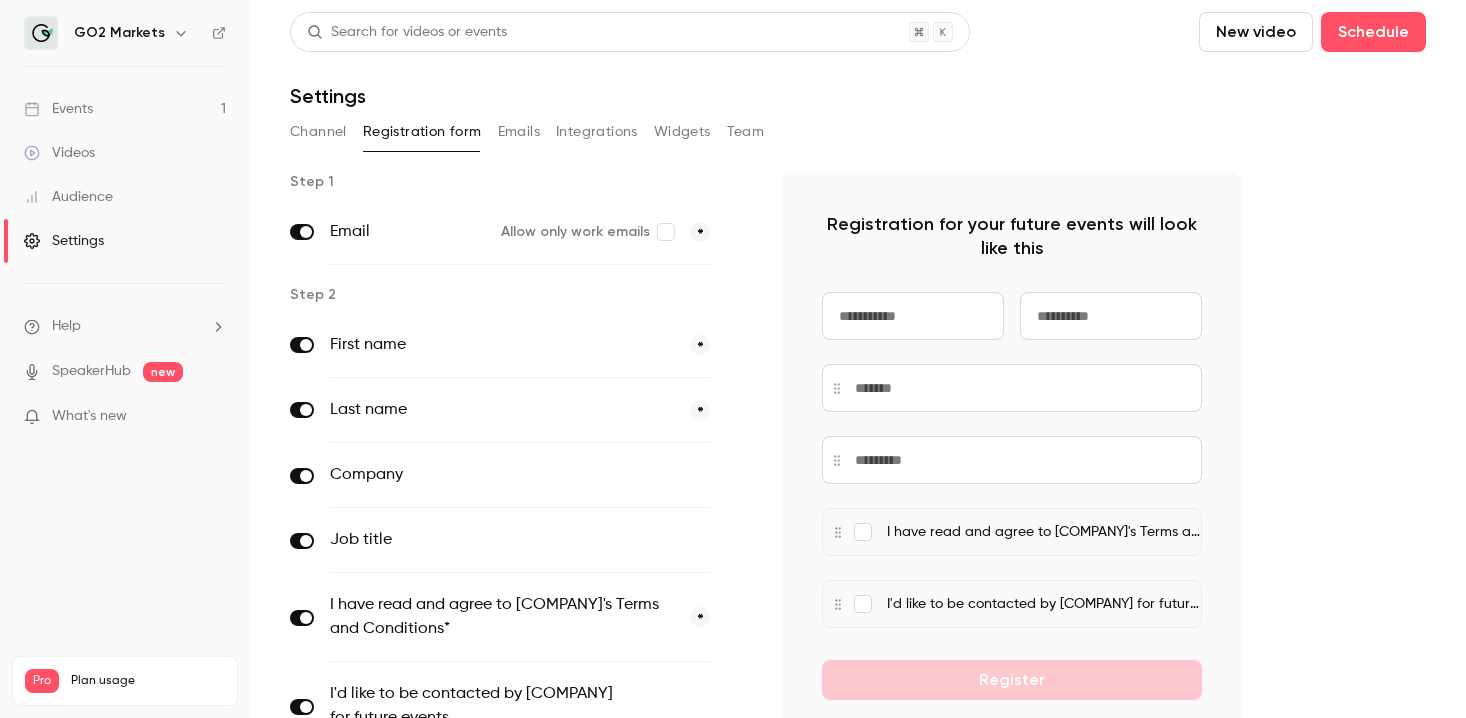 click on "Channel" at bounding box center [318, 132] 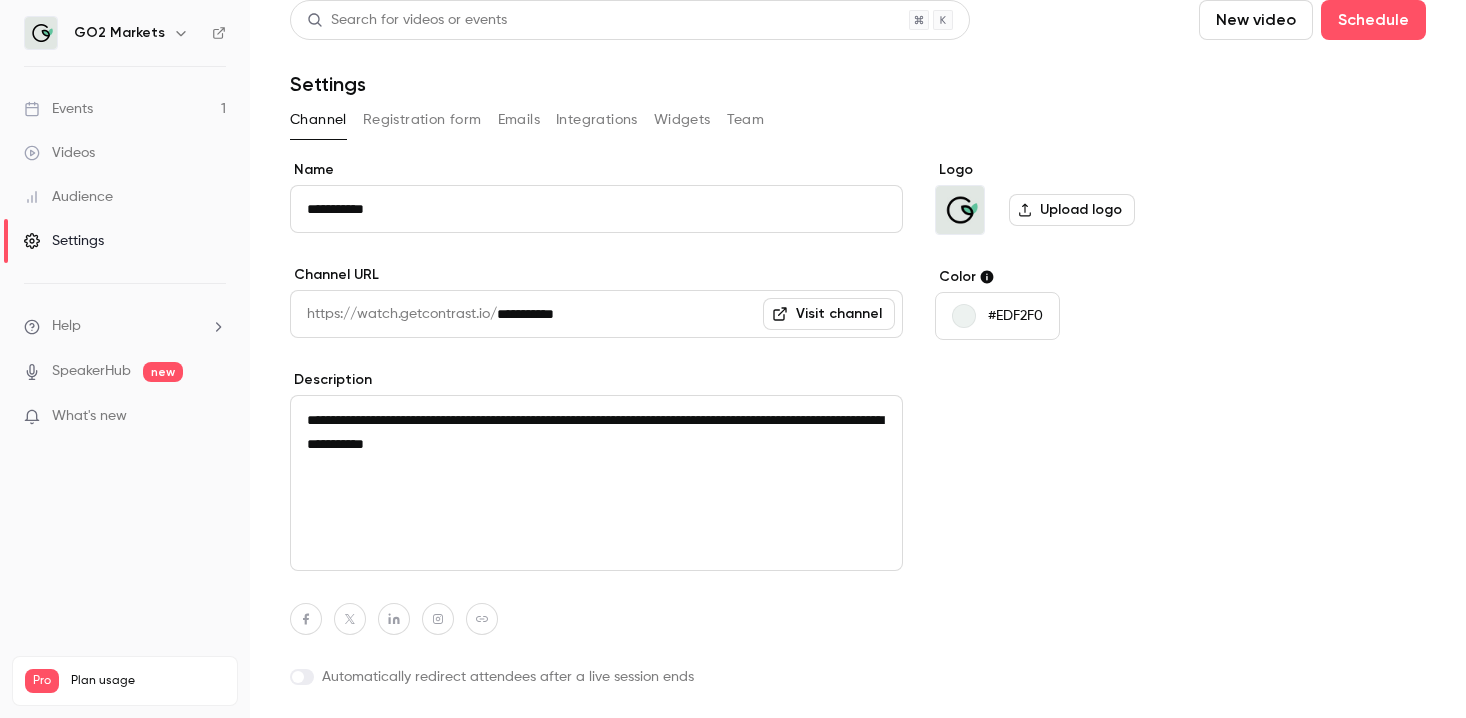 scroll, scrollTop: 0, scrollLeft: 0, axis: both 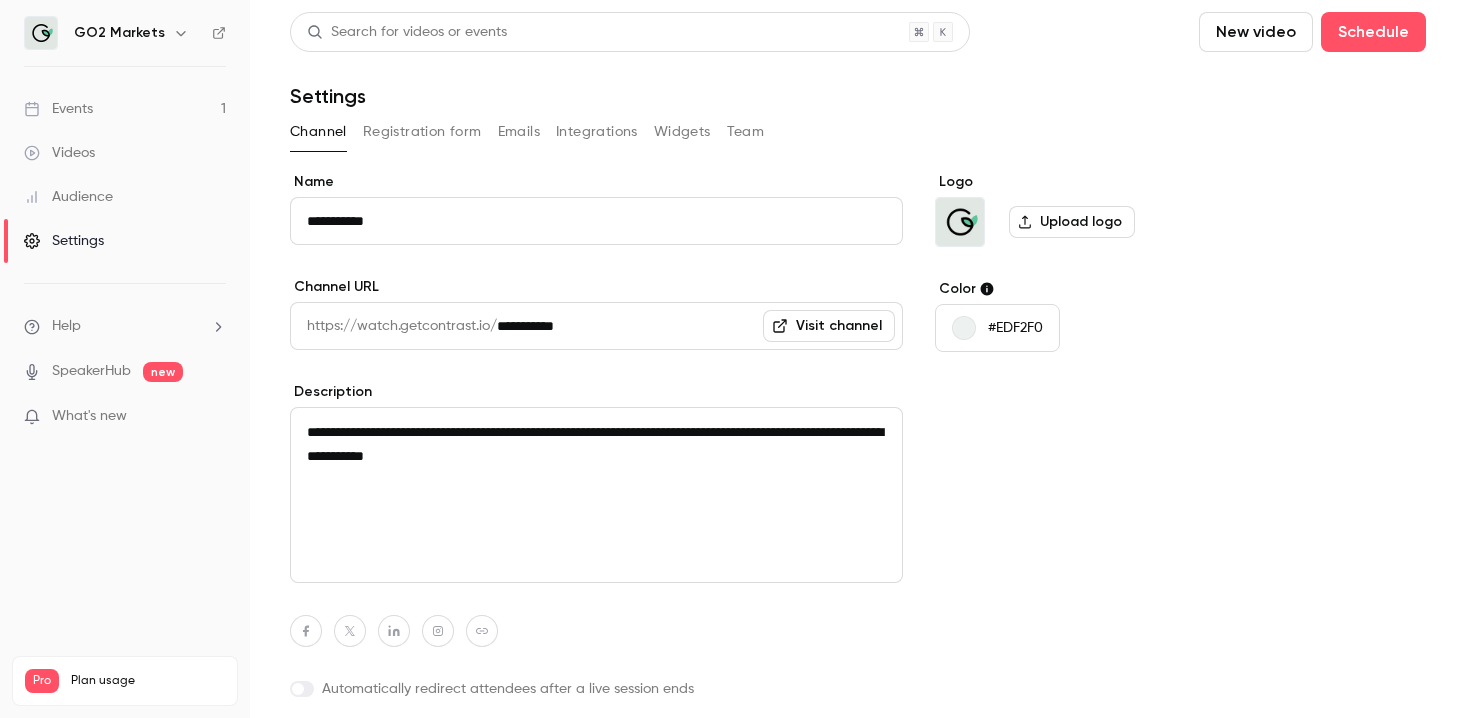 click on "Events 1" at bounding box center [125, 109] 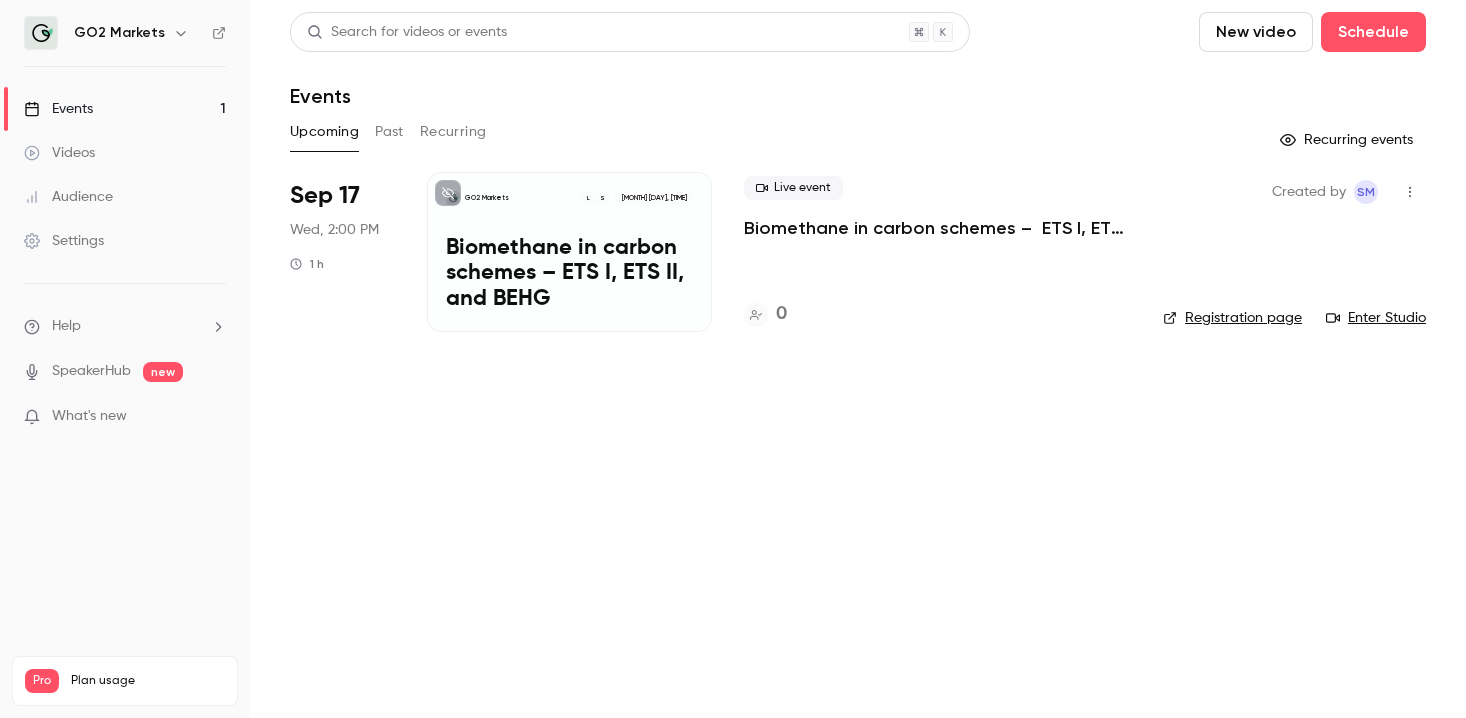 click on "Biomethane in carbon schemes –  ETS I, ETS II, and BEHG" at bounding box center (569, 274) 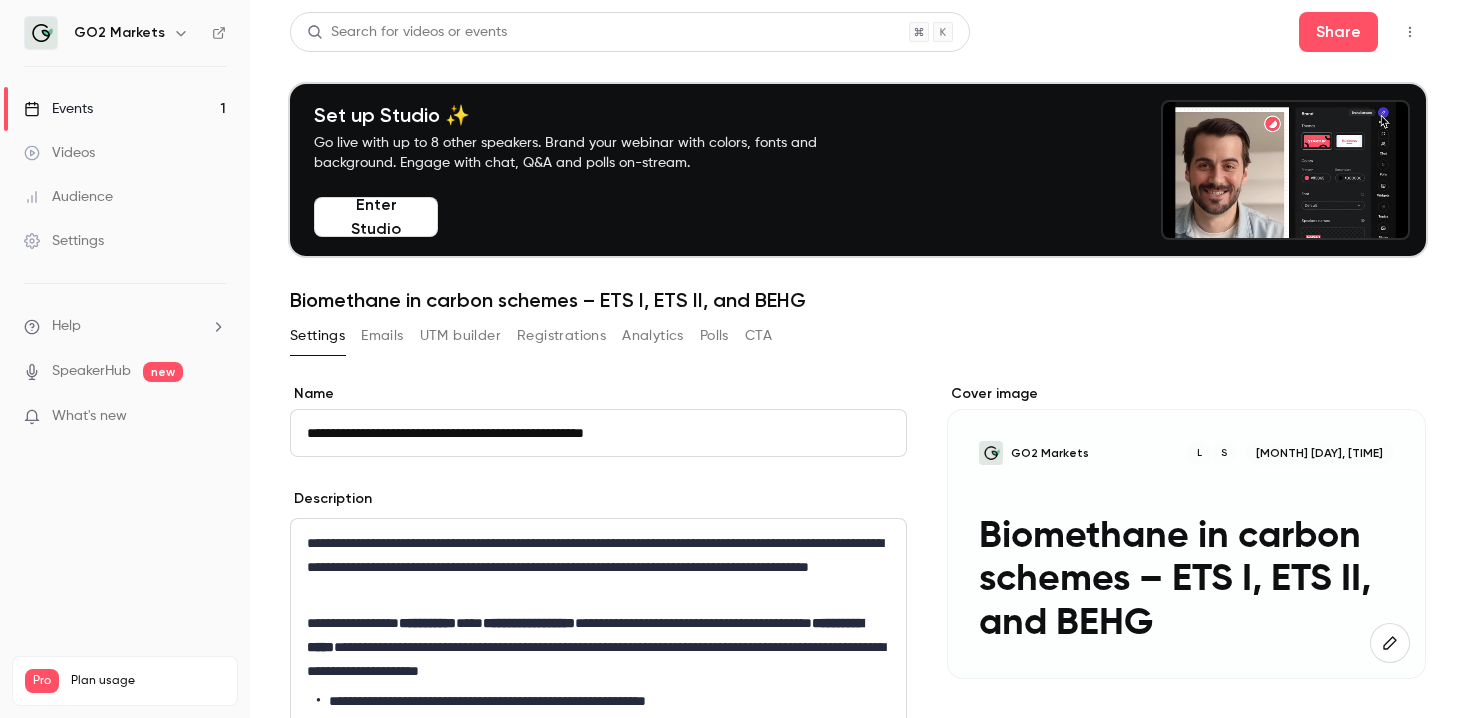 click on "Settings" at bounding box center [125, 241] 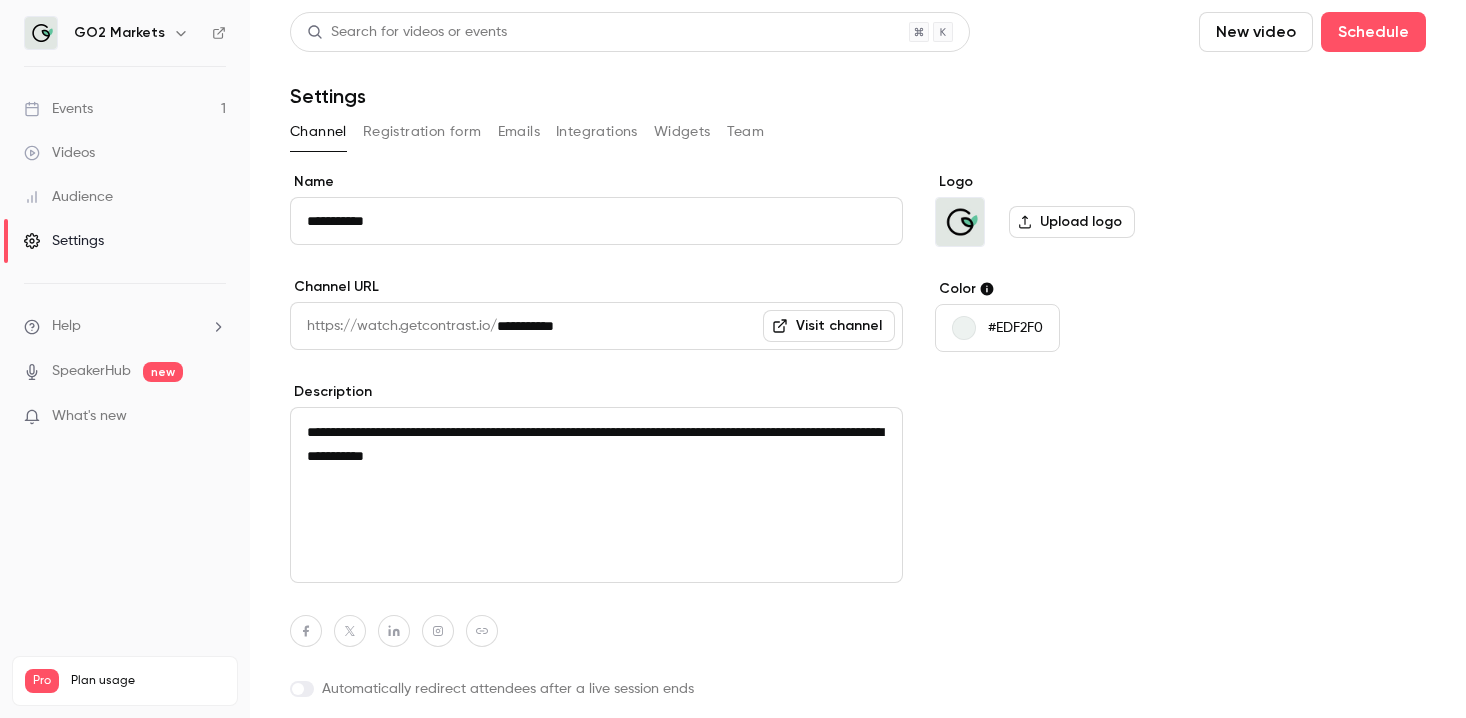 click on "Registration form" at bounding box center [422, 132] 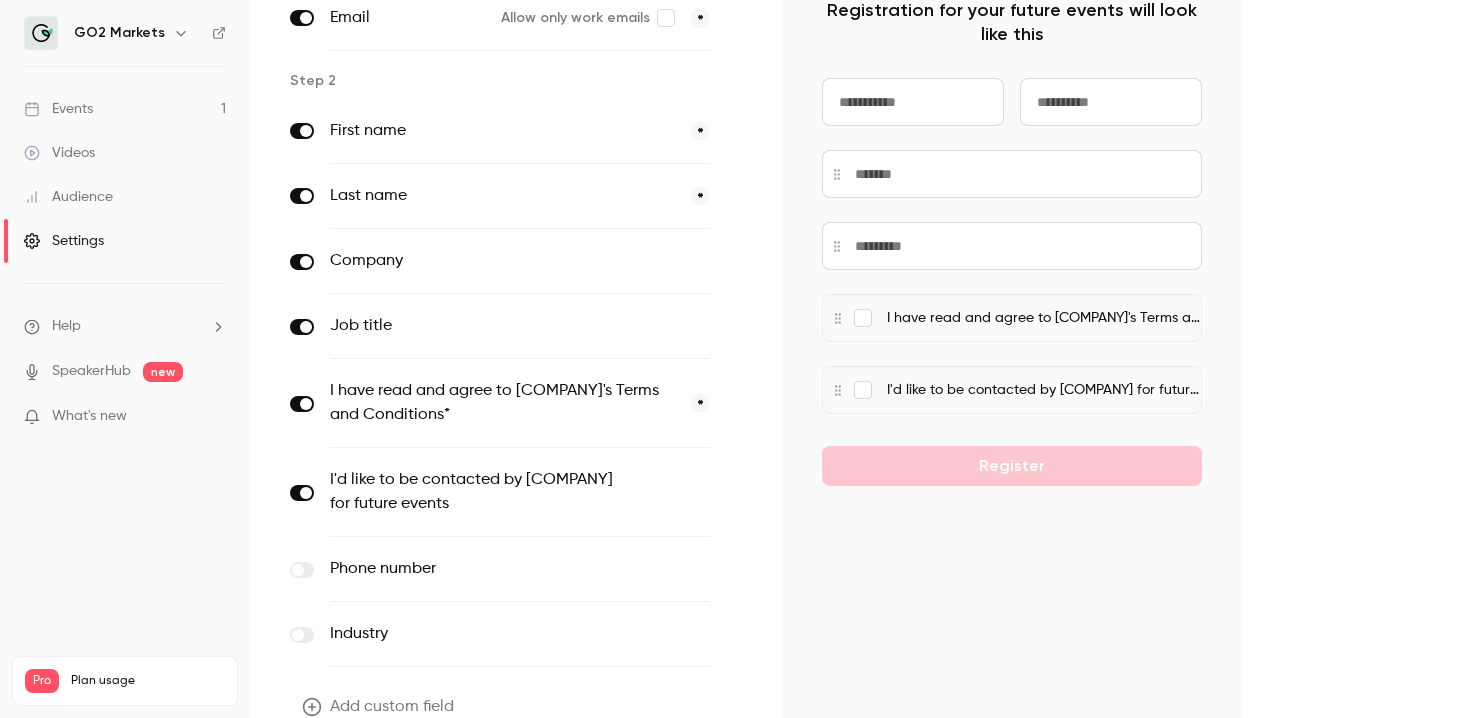 scroll, scrollTop: 0, scrollLeft: 0, axis: both 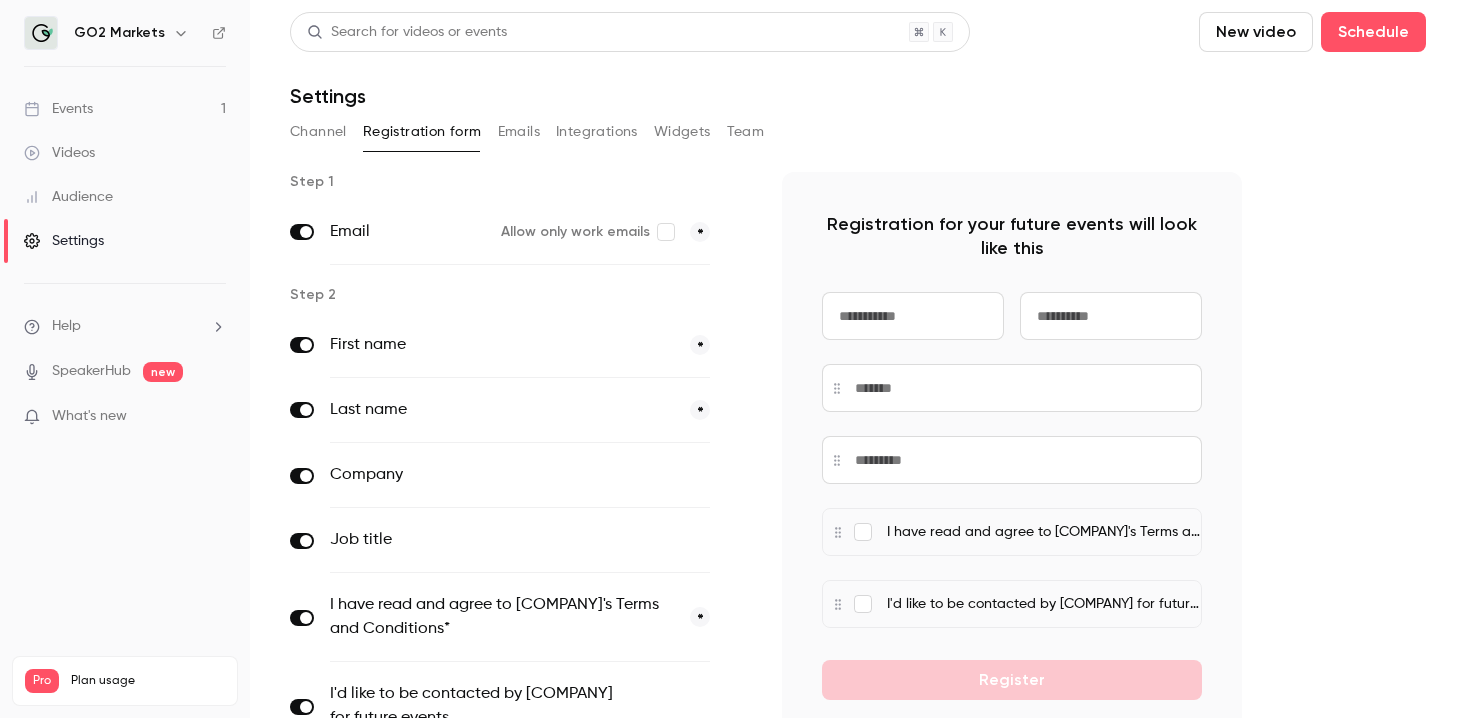 click on "GO2 Markets Events 1 Videos Audience Settings Help SpeakerHub new What's new Pro Plan usage Videos 0  / 300 Monthly registrants 0  / 600" at bounding box center (125, 359) 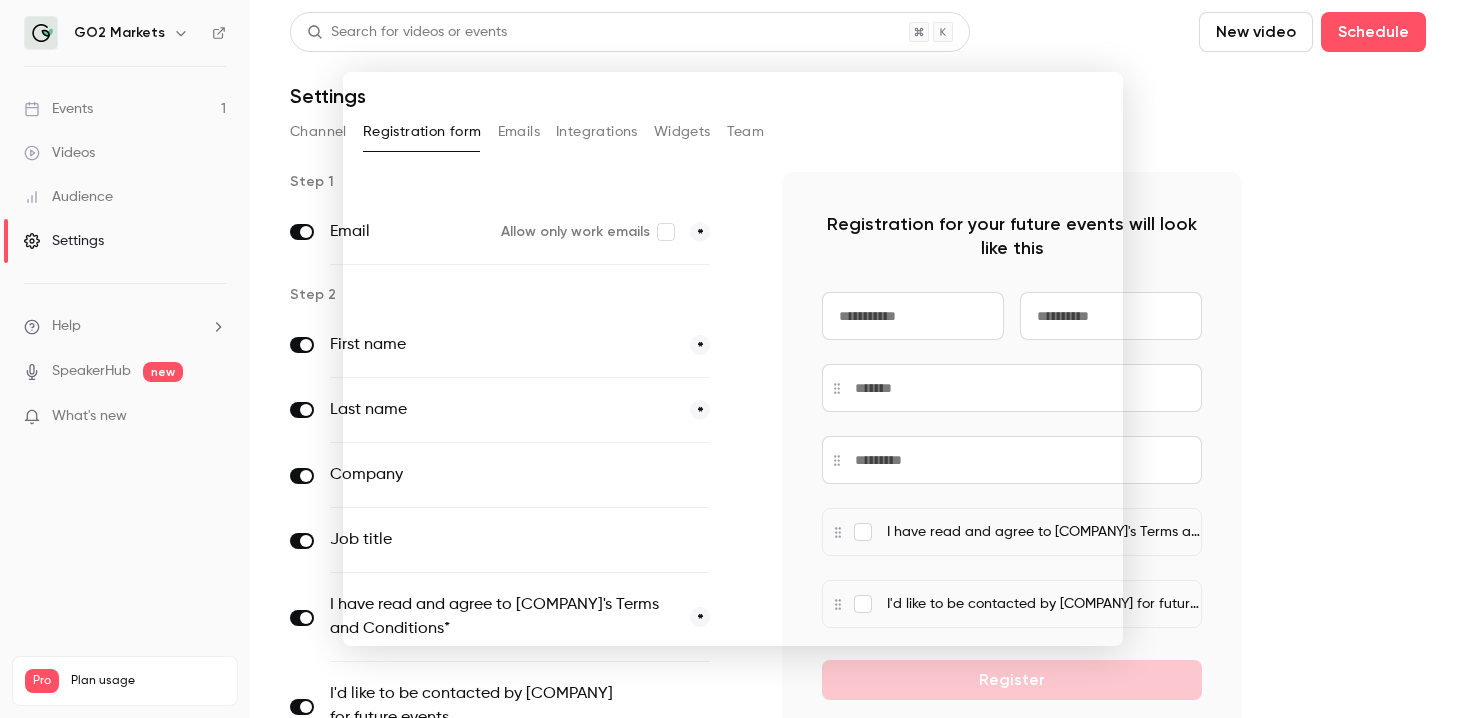 click at bounding box center (733, 359) 